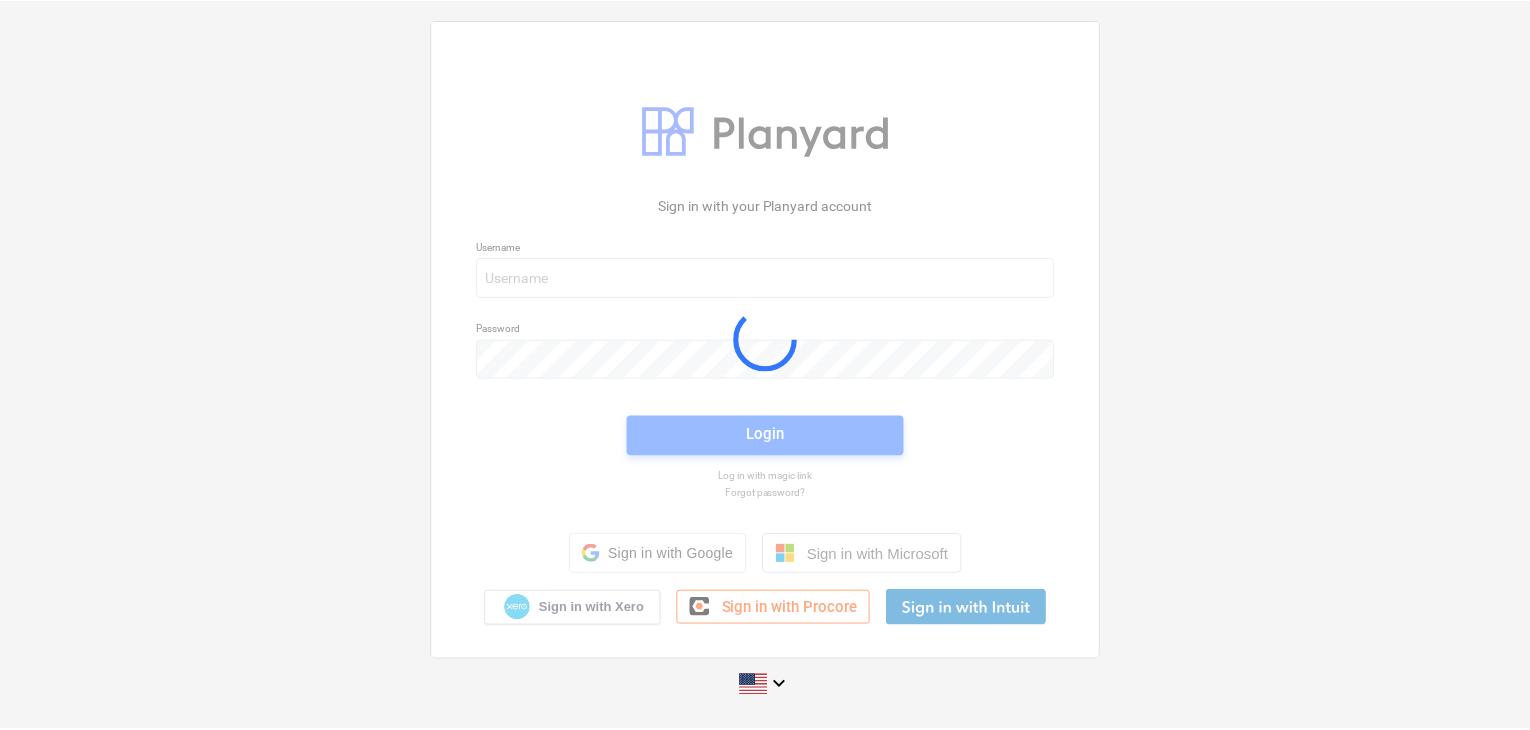 scroll, scrollTop: 0, scrollLeft: 0, axis: both 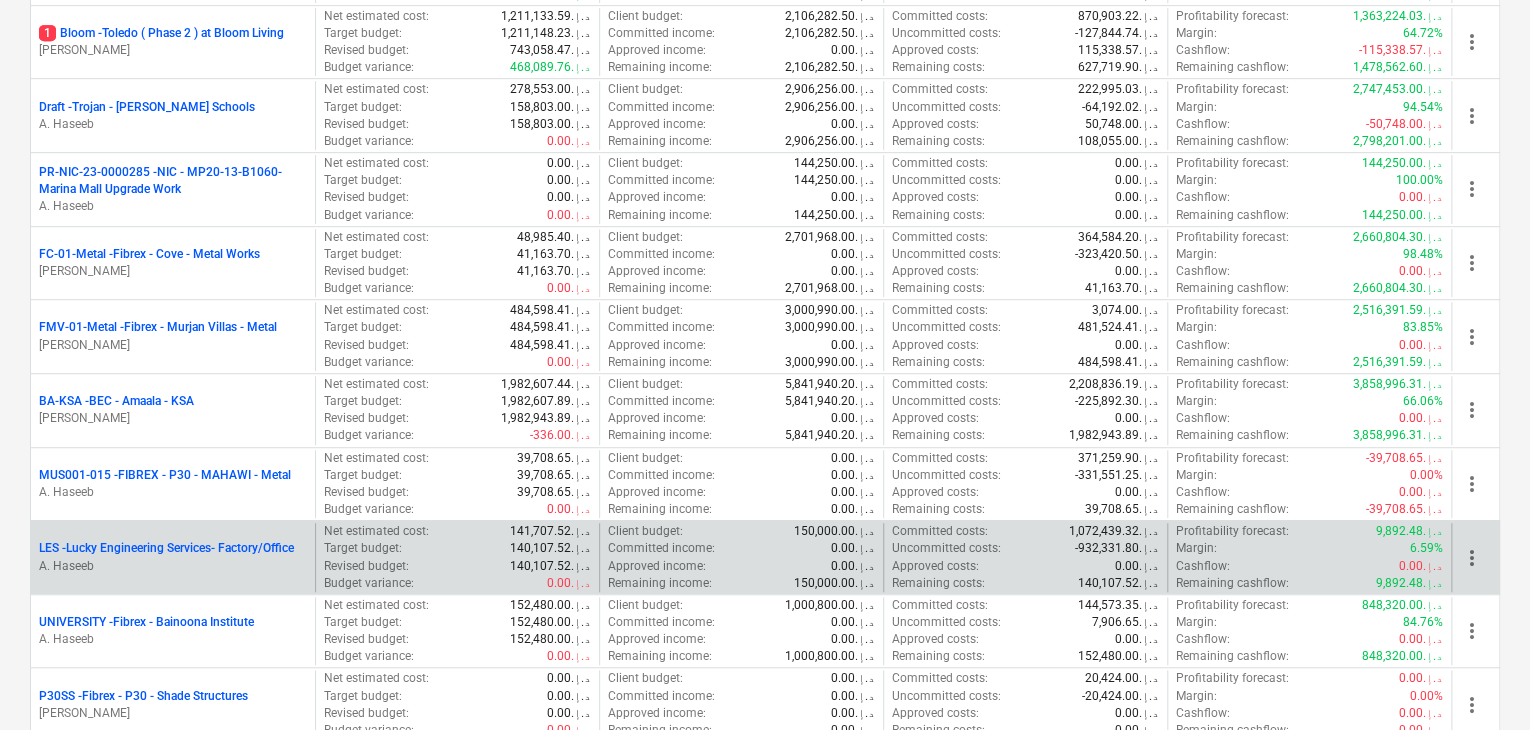 click on "LES -  Lucky Engineering Services- Factory/Office A. Haseeb" at bounding box center (173, 557) 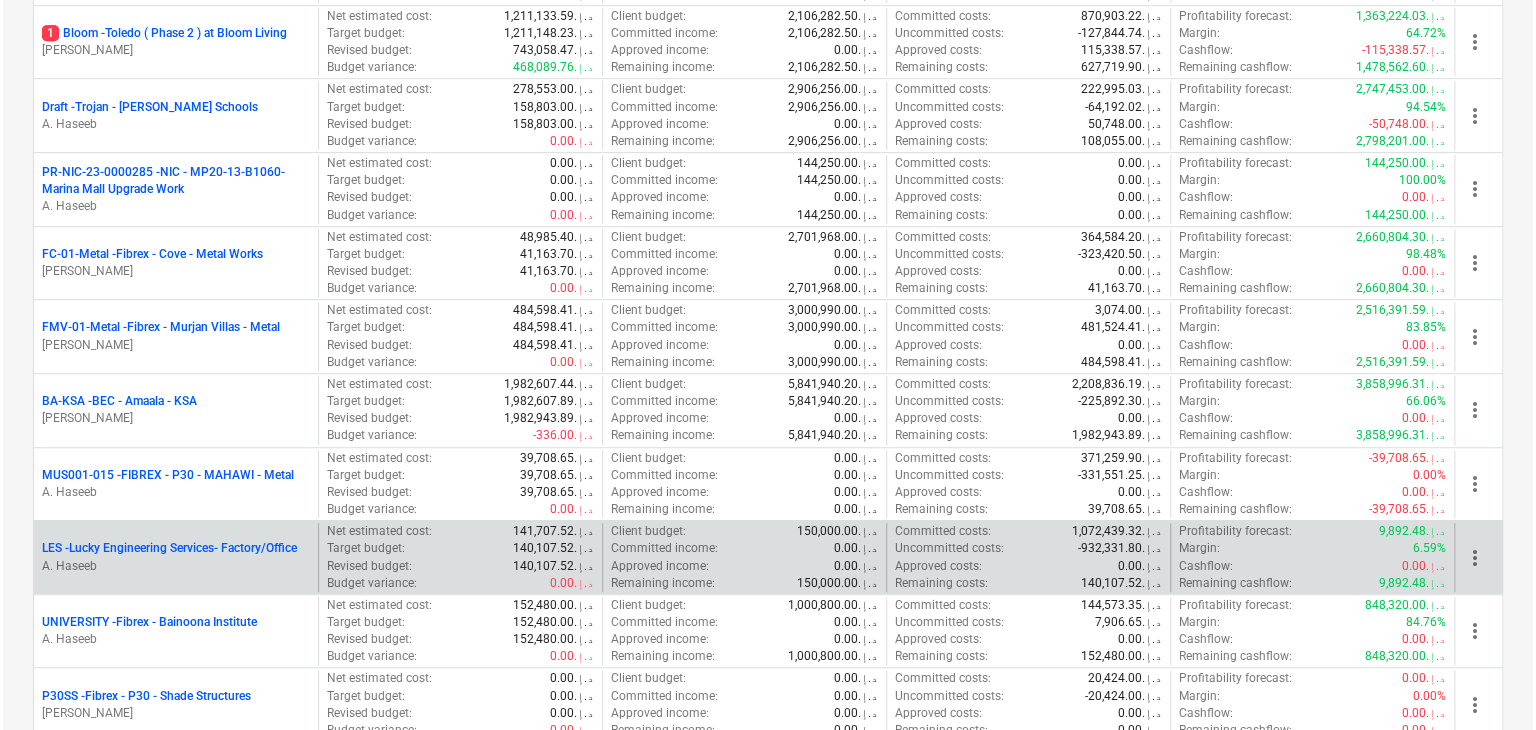 scroll, scrollTop: 0, scrollLeft: 0, axis: both 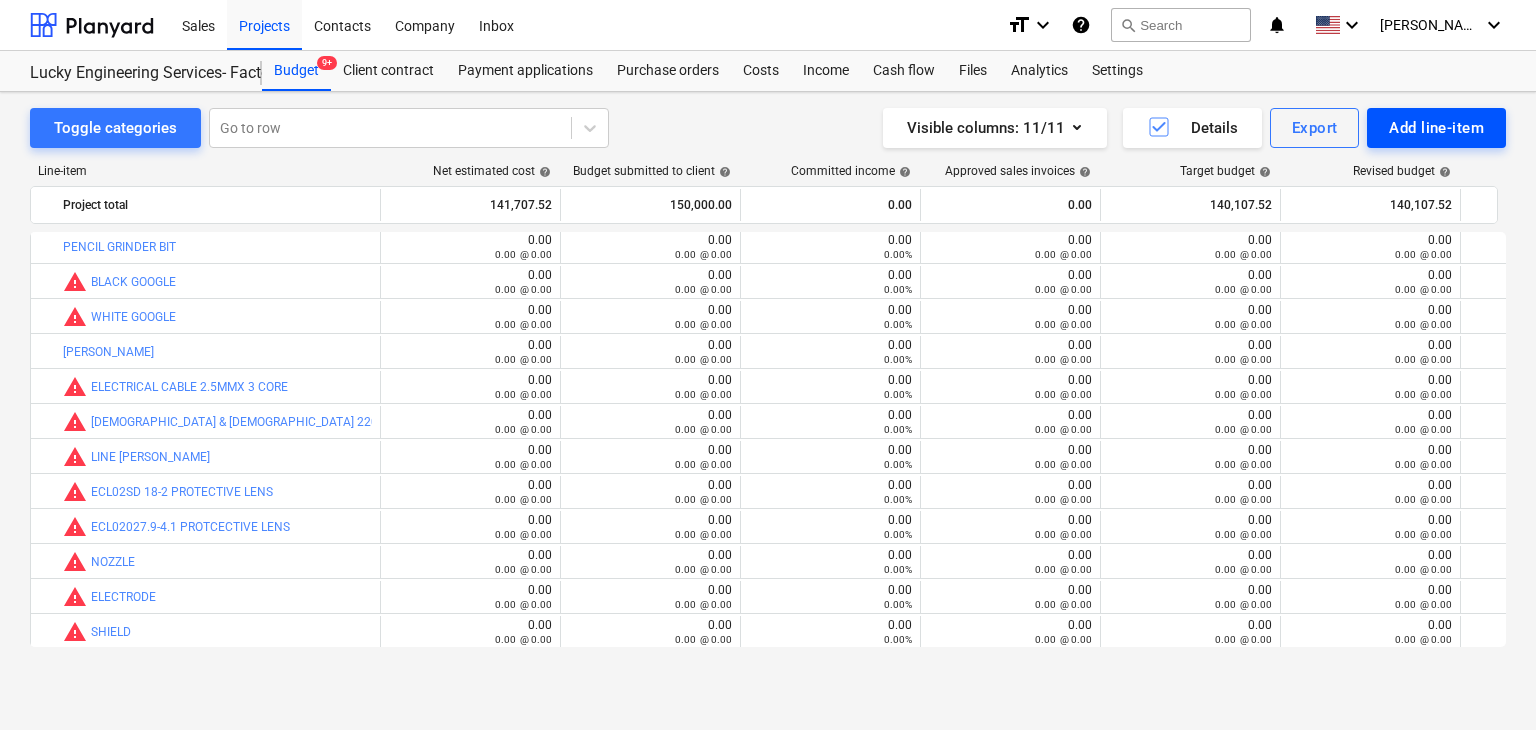 click on "Add line-item" at bounding box center (1436, 128) 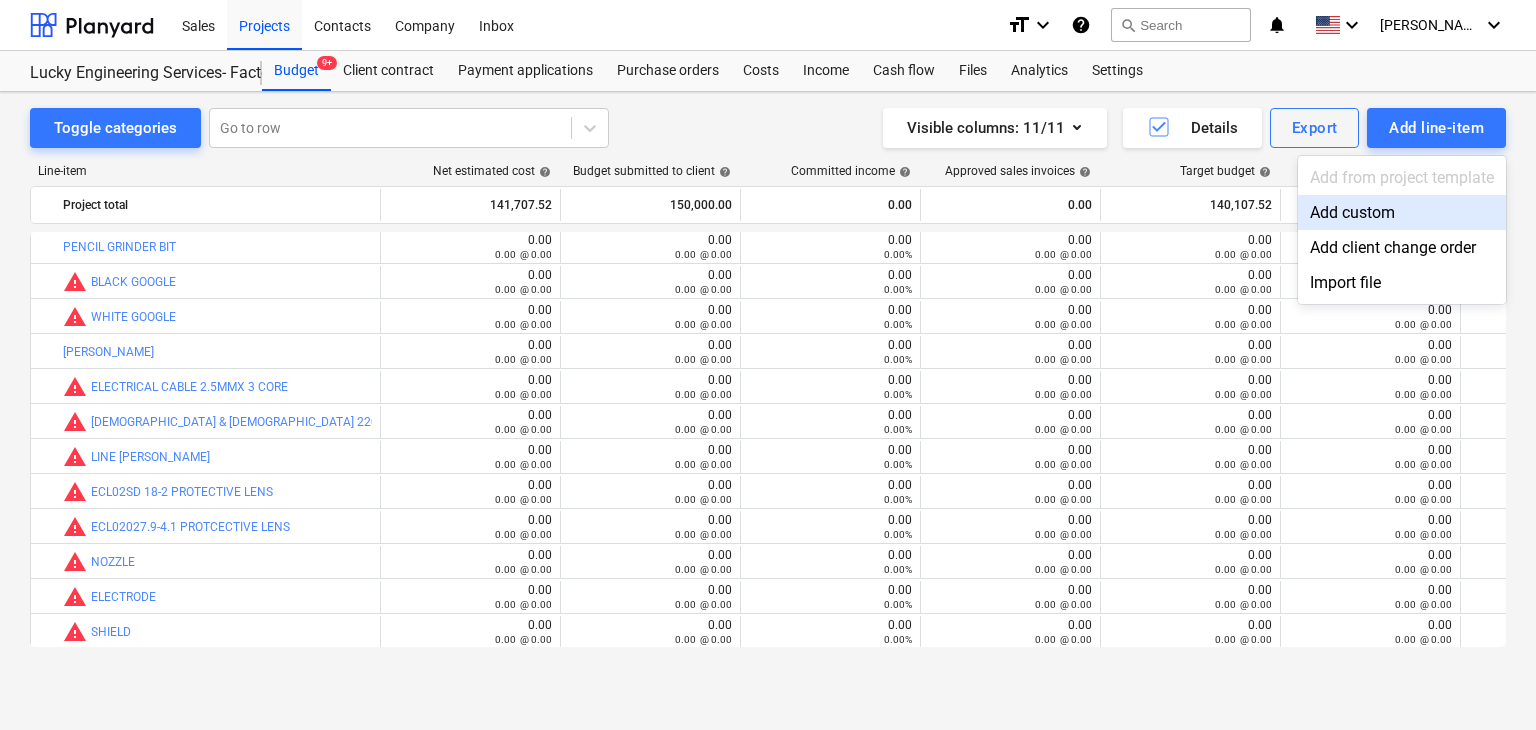 click on "Add custom" at bounding box center [1402, 212] 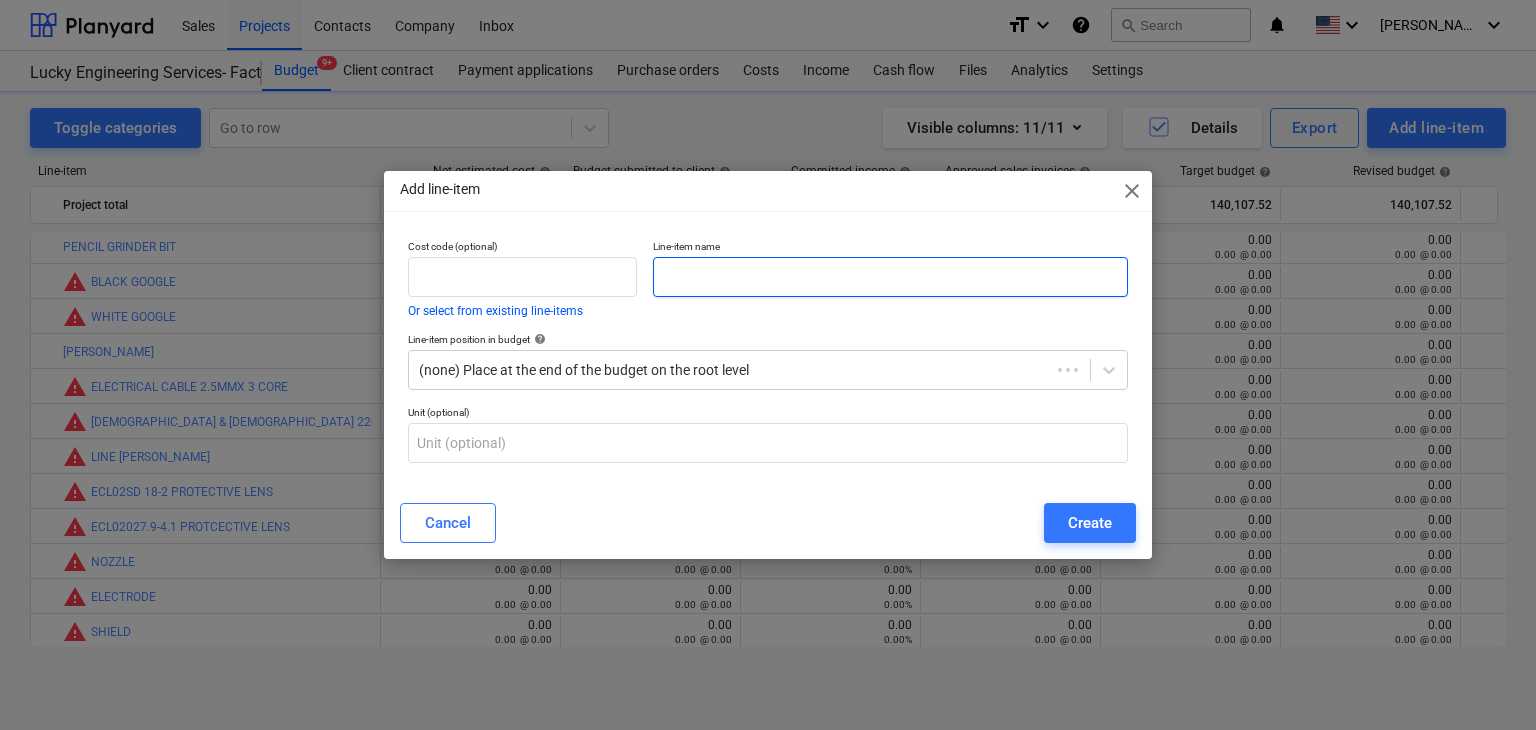 click at bounding box center (890, 277) 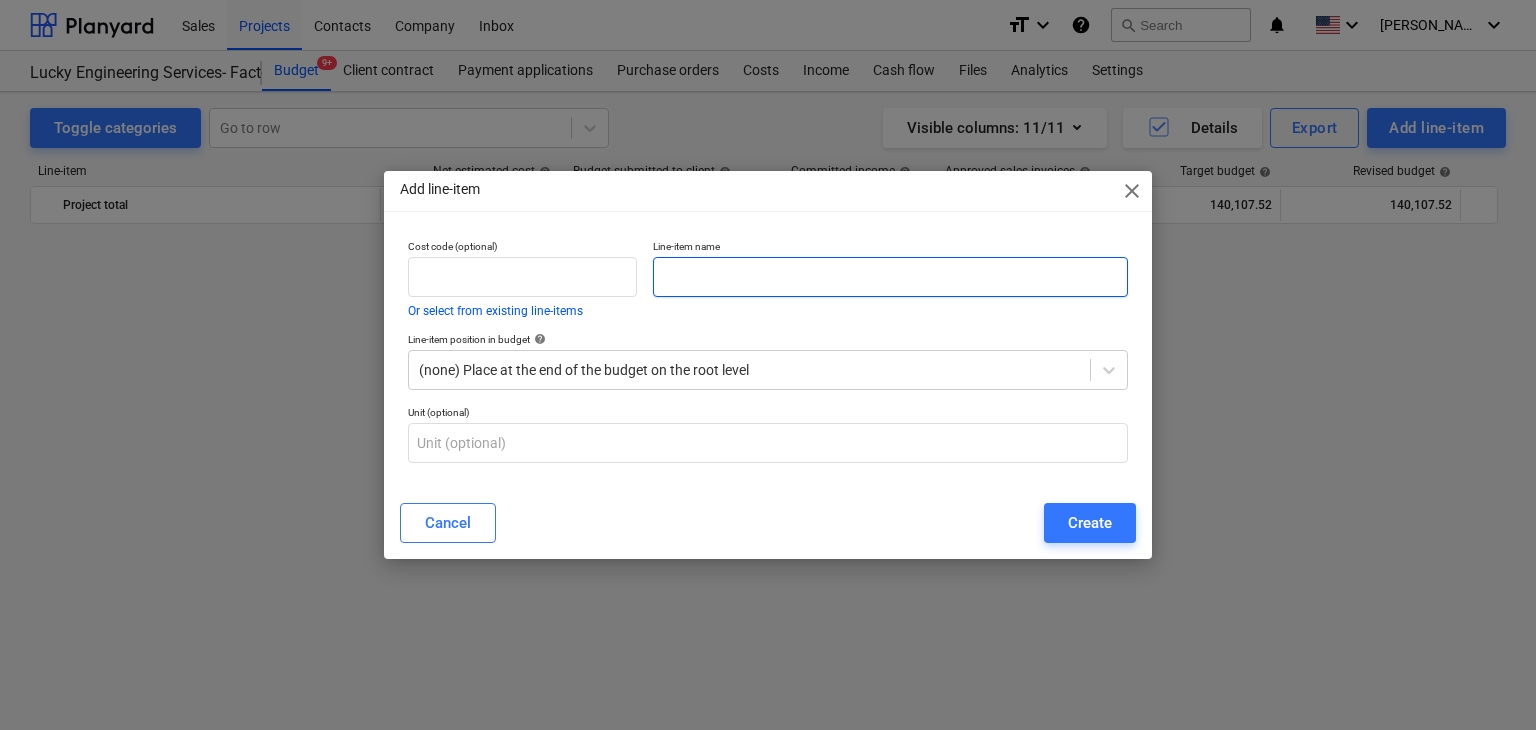 scroll, scrollTop: 46624, scrollLeft: 0, axis: vertical 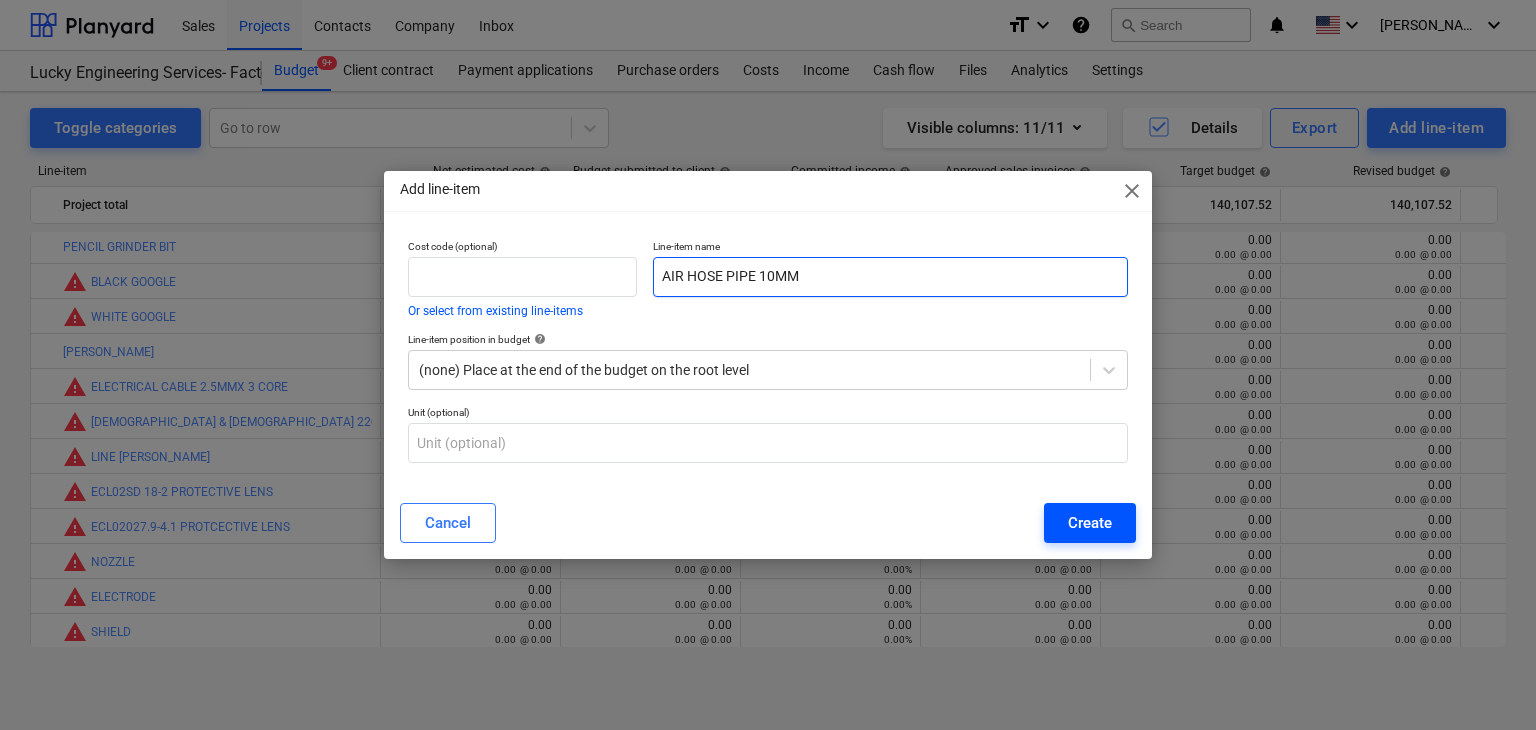type on "AIR HOSE PIPE 10MM" 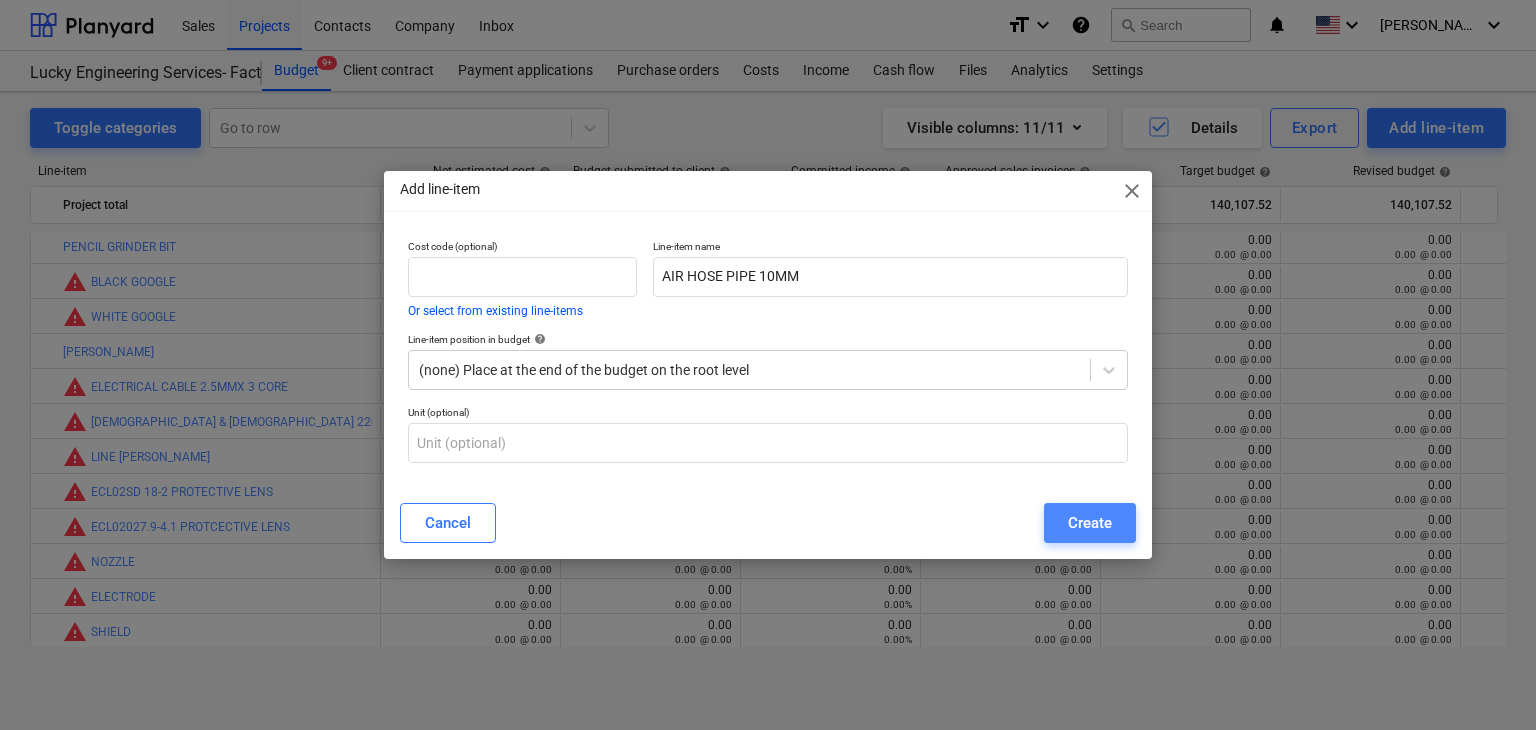 click on "Create" at bounding box center [1090, 523] 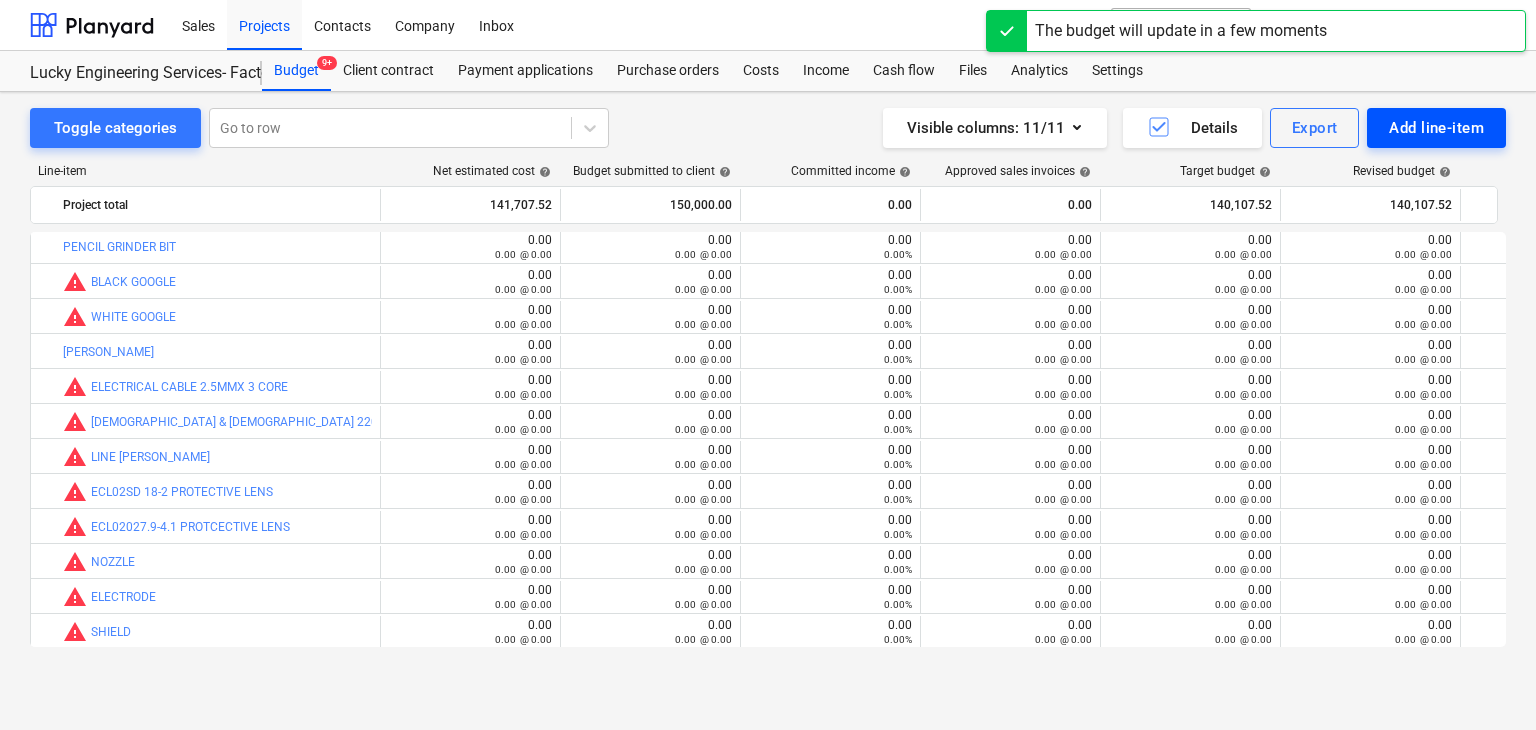 click on "Add line-item" at bounding box center [1436, 128] 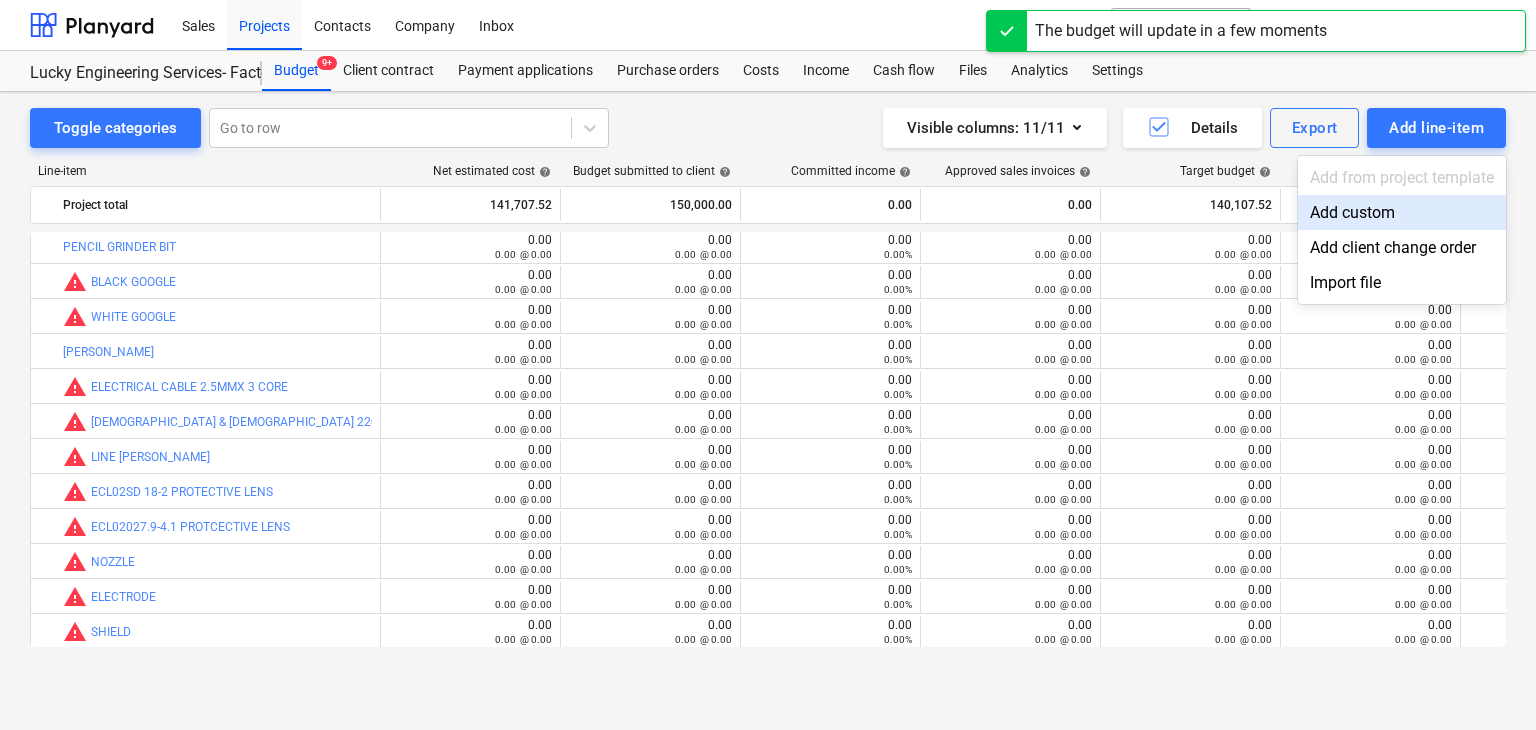 click on "Add custom" at bounding box center (1402, 212) 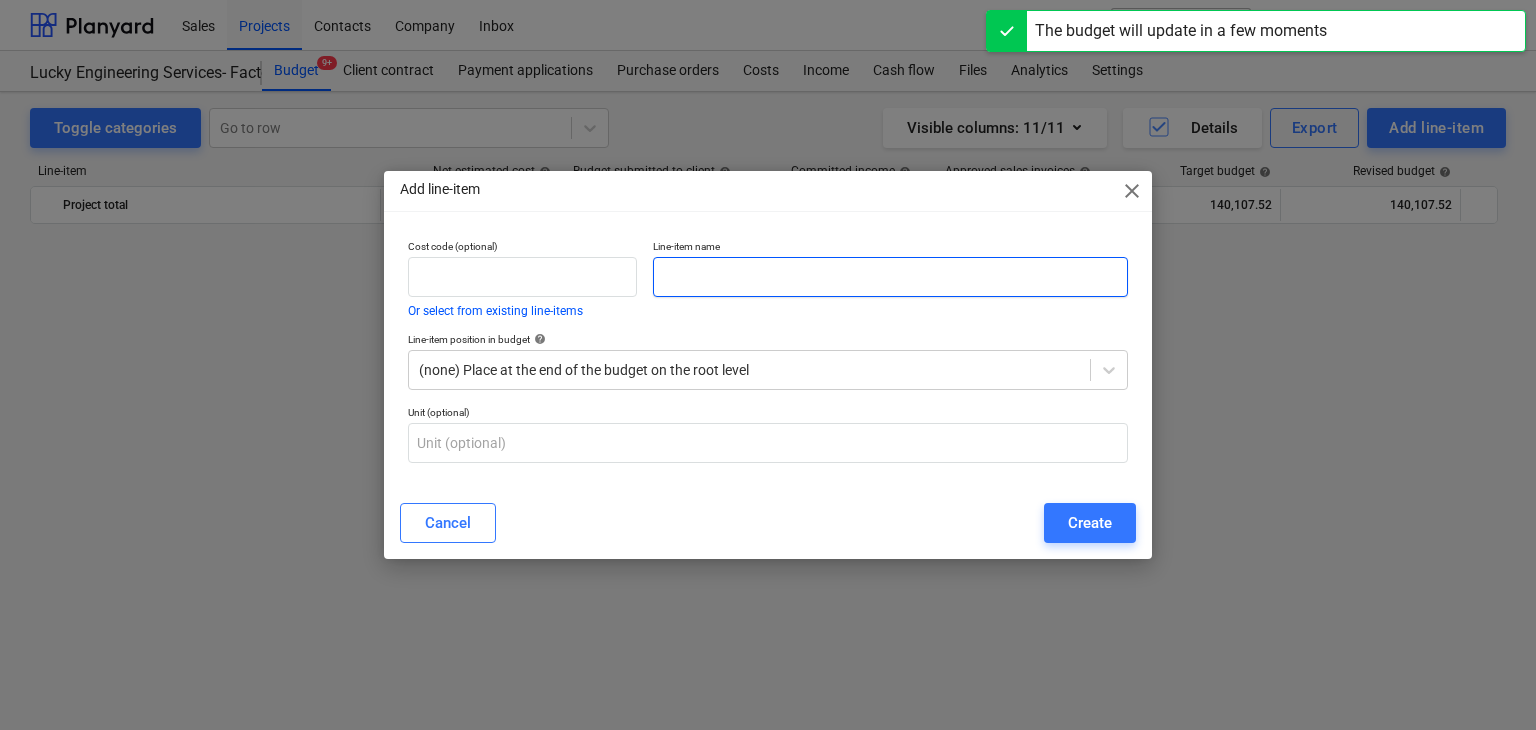 scroll, scrollTop: 46624, scrollLeft: 0, axis: vertical 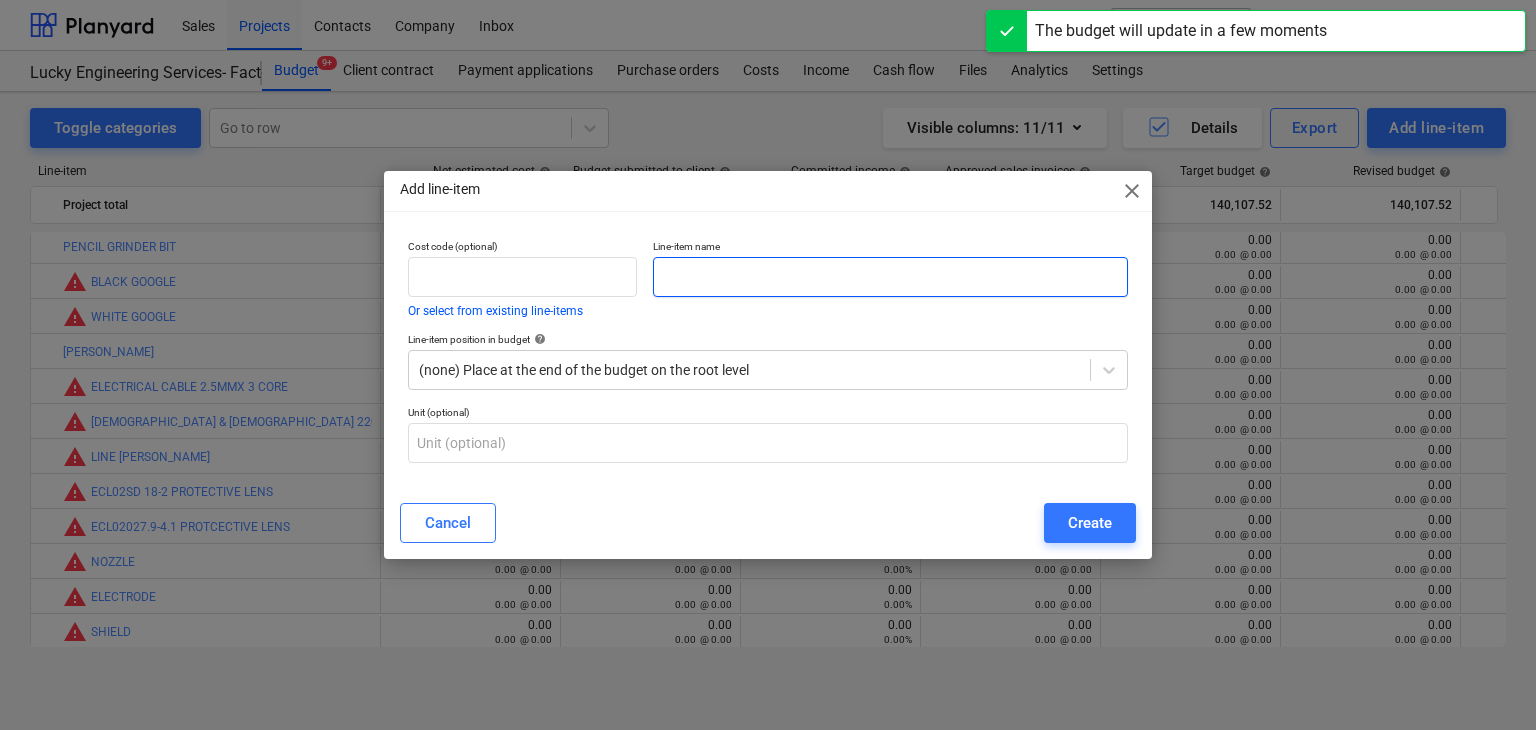click at bounding box center (890, 277) 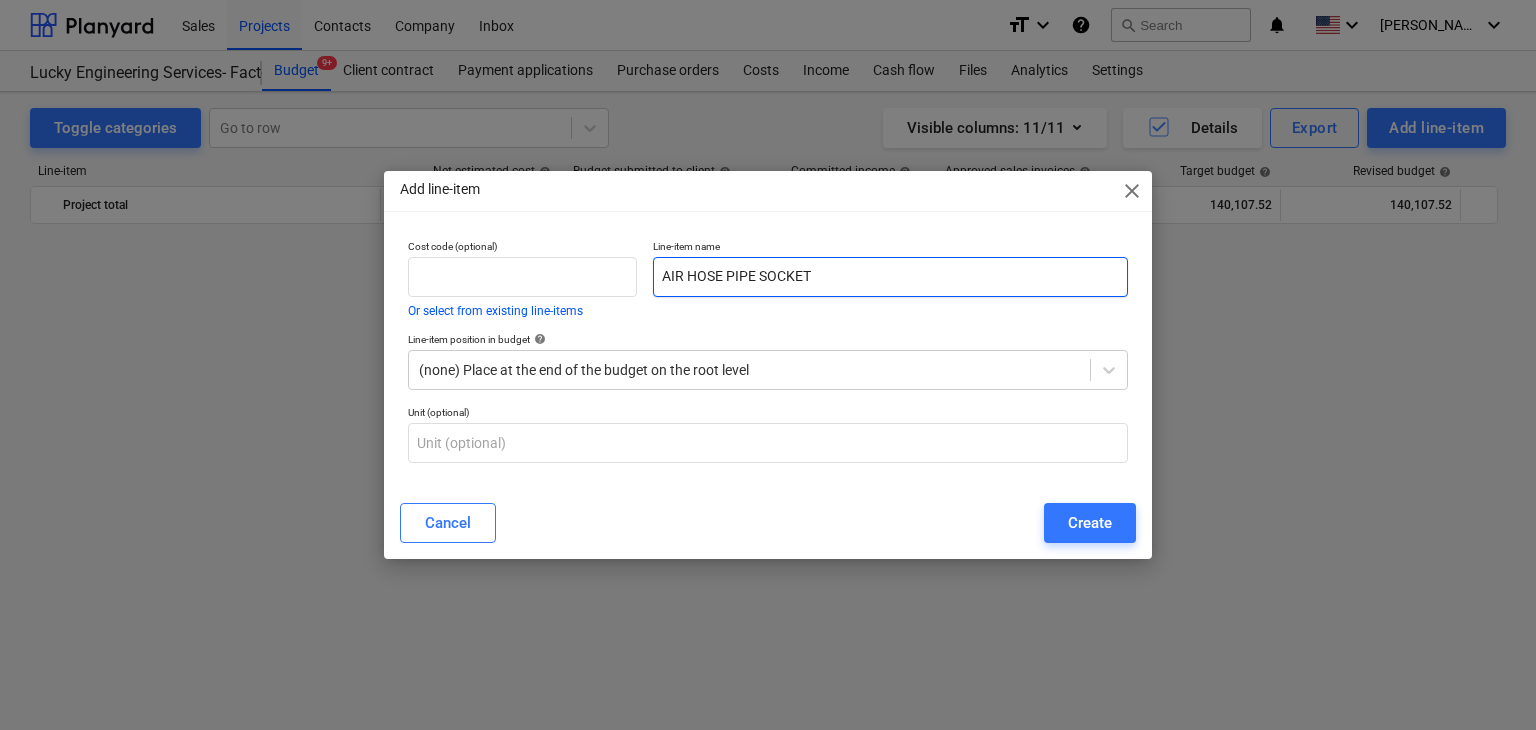 scroll, scrollTop: 46624, scrollLeft: 0, axis: vertical 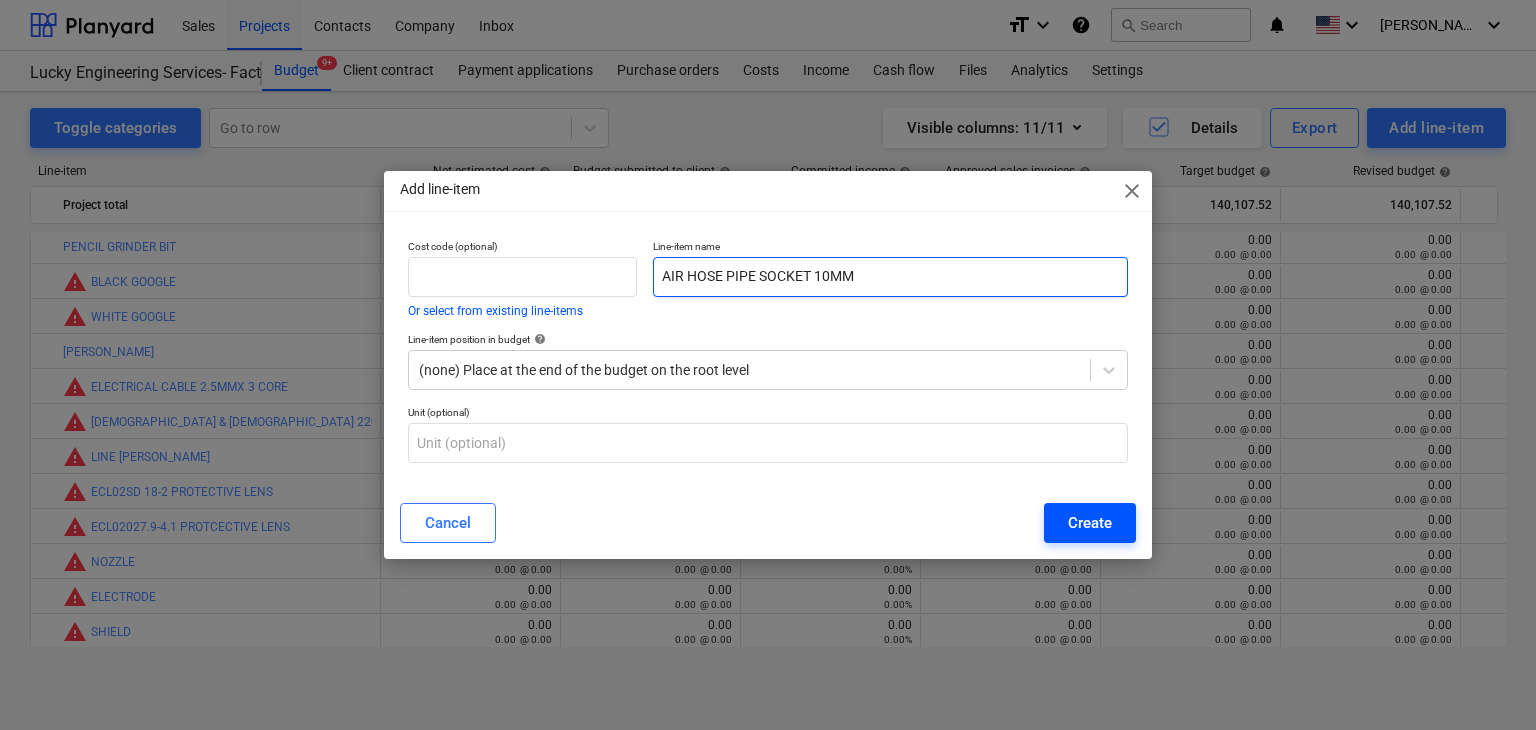 type on "AIR HOSE PIPE SOCKET 10MM" 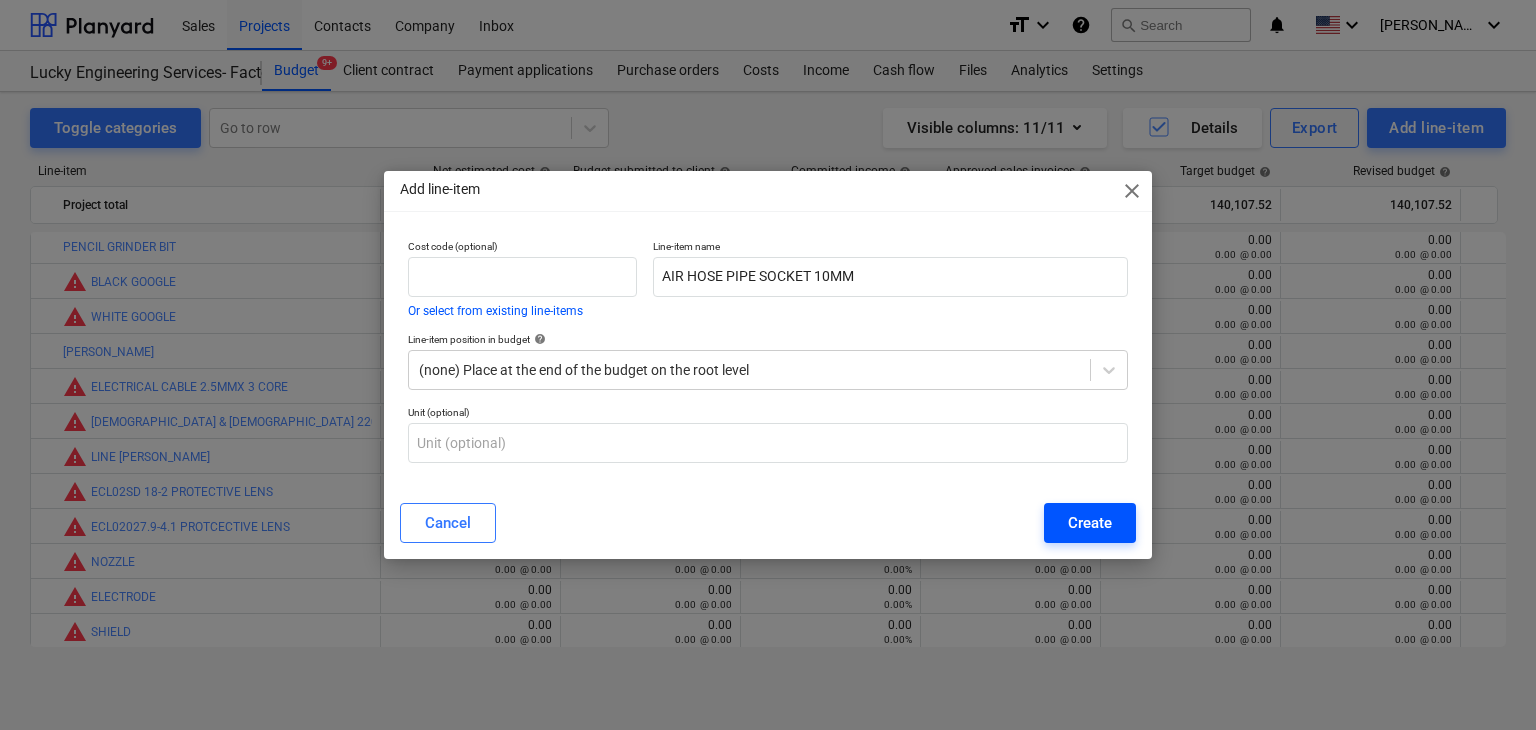 click on "Create" at bounding box center (1090, 523) 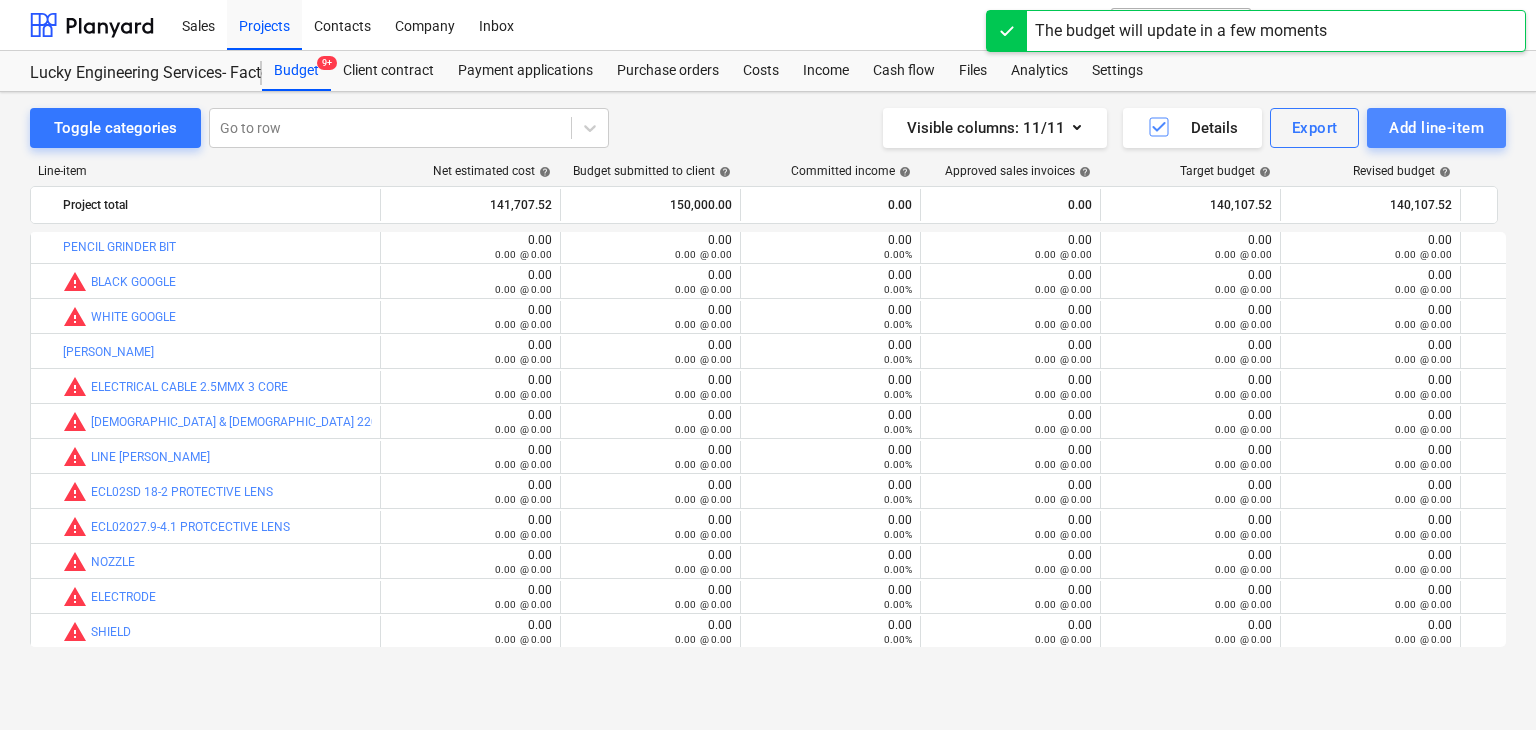 click on "Add line-item" at bounding box center [1436, 128] 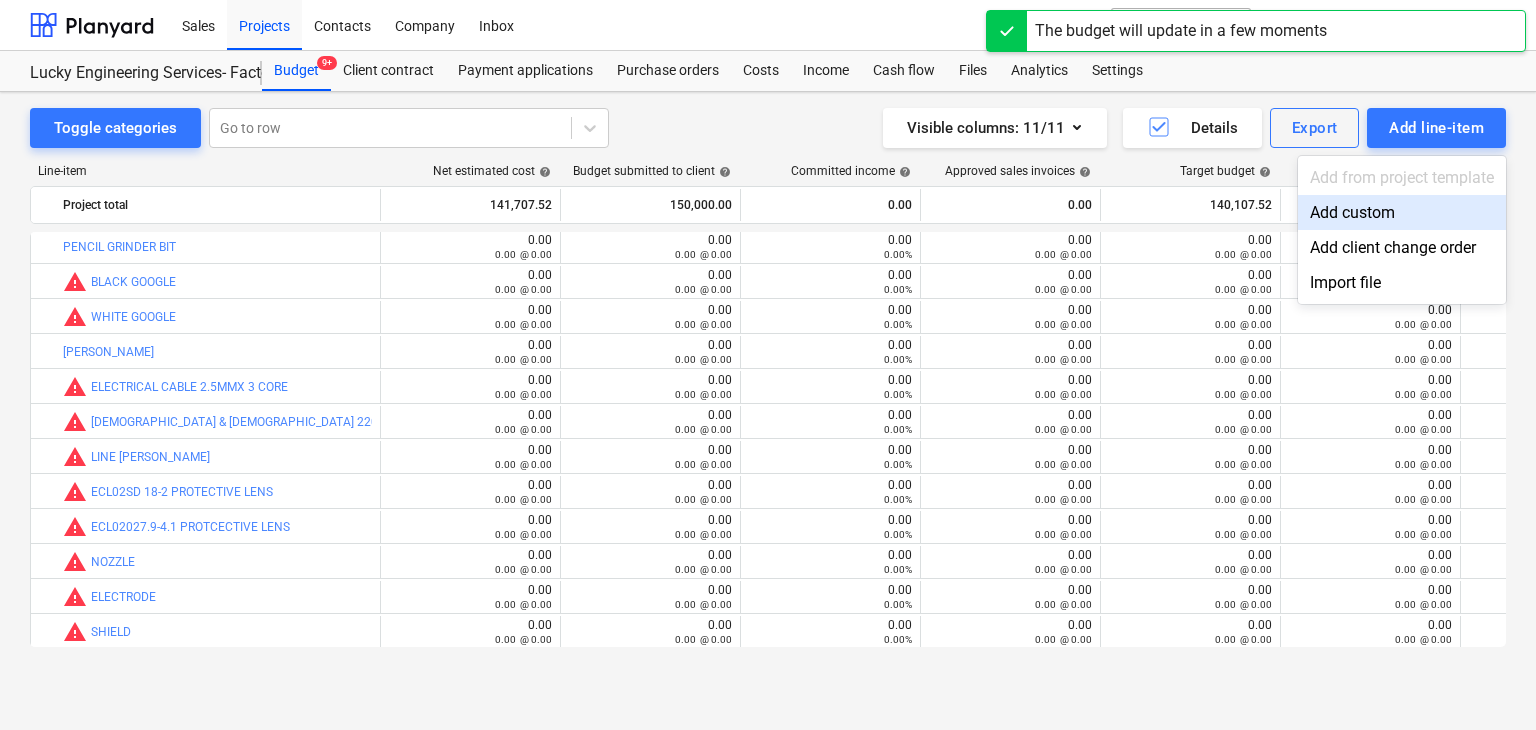 click on "Add custom" at bounding box center [1402, 212] 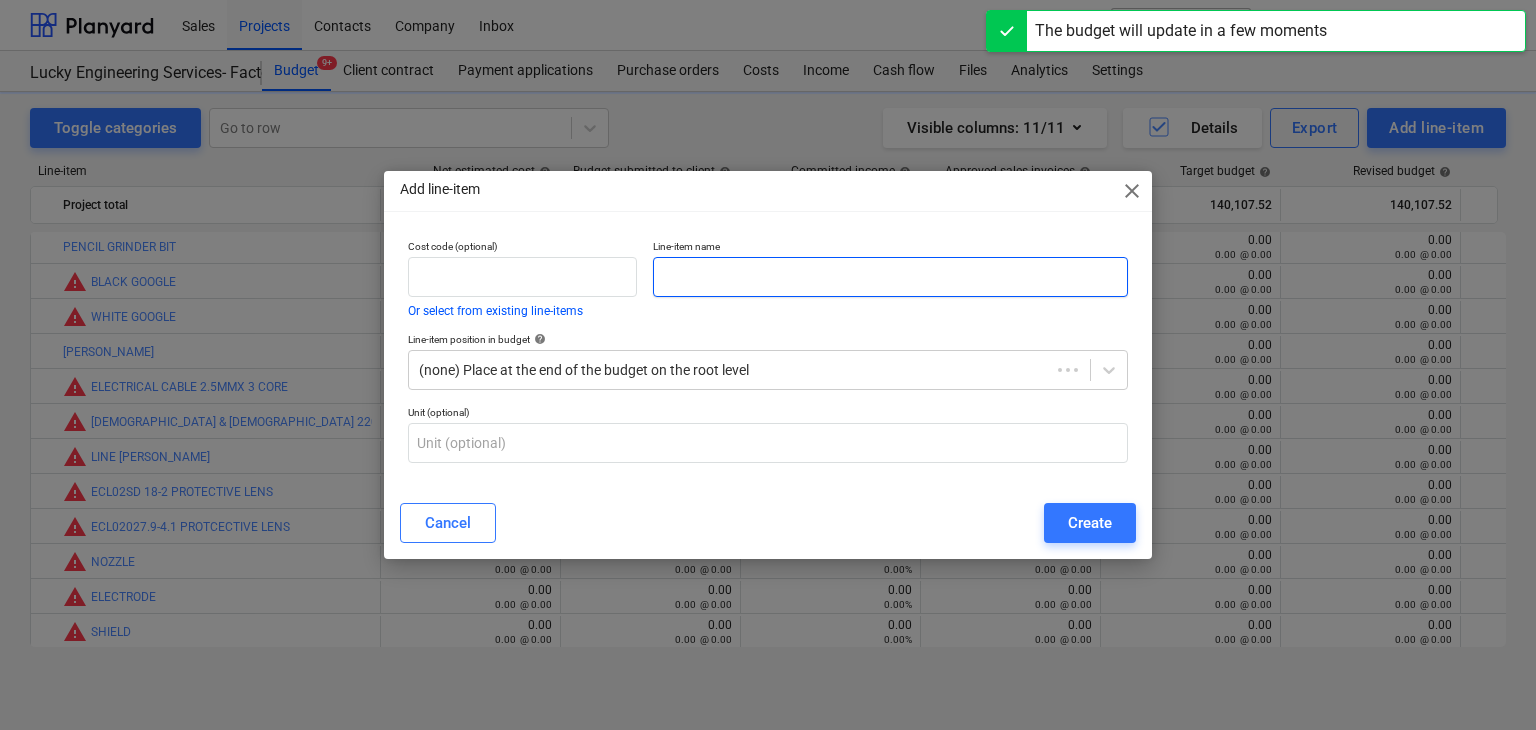click at bounding box center [890, 277] 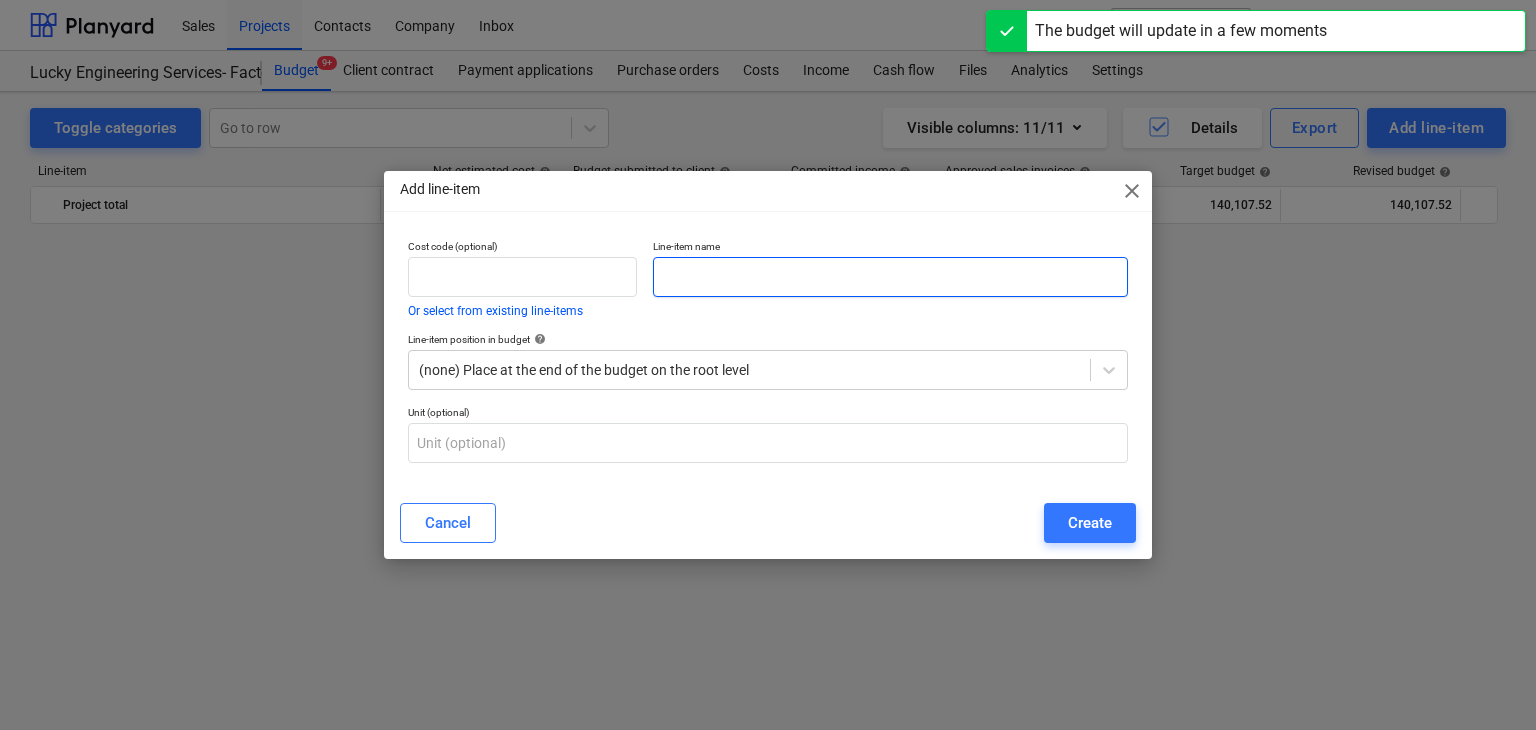 scroll, scrollTop: 46624, scrollLeft: 0, axis: vertical 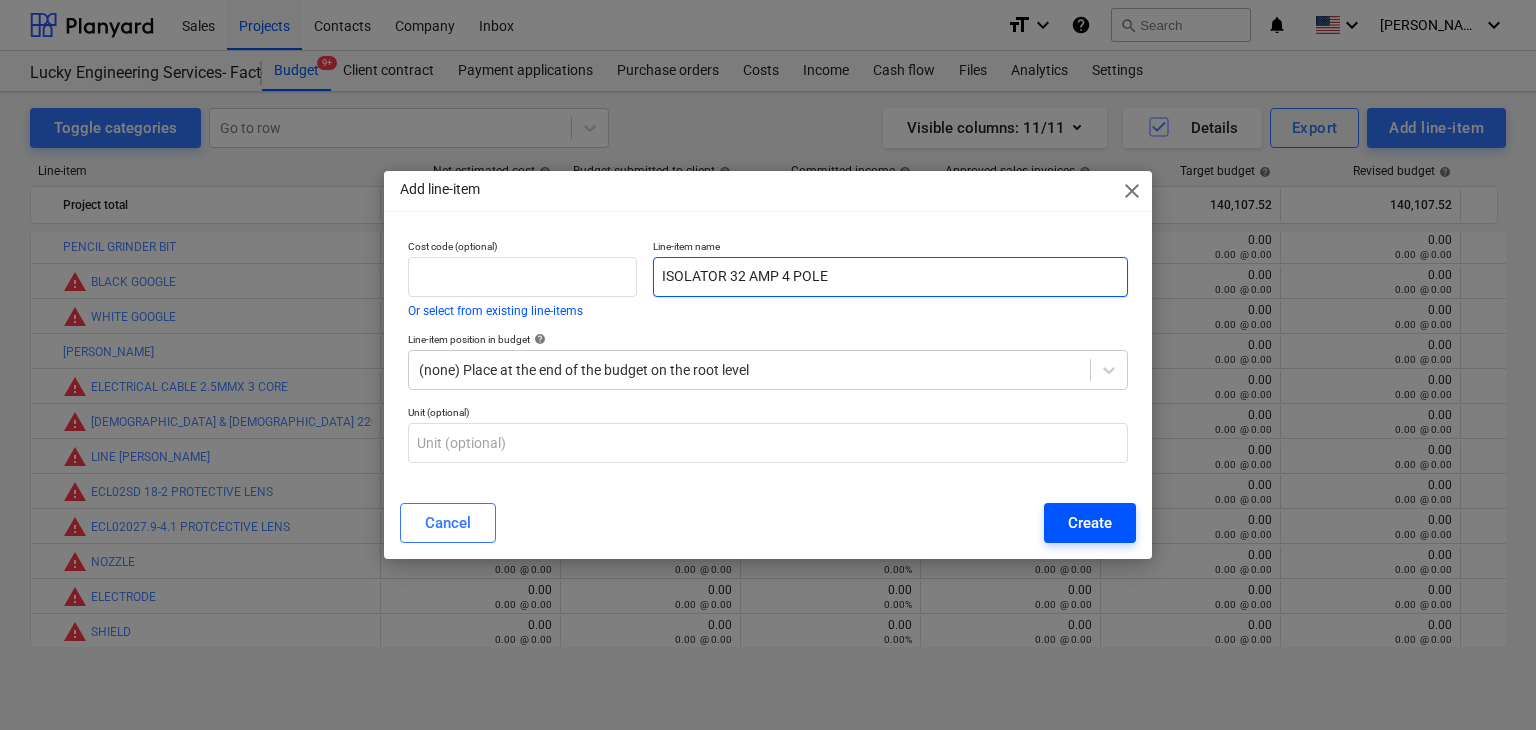 type on "ISOLATOR 32 AMP 4 POLE" 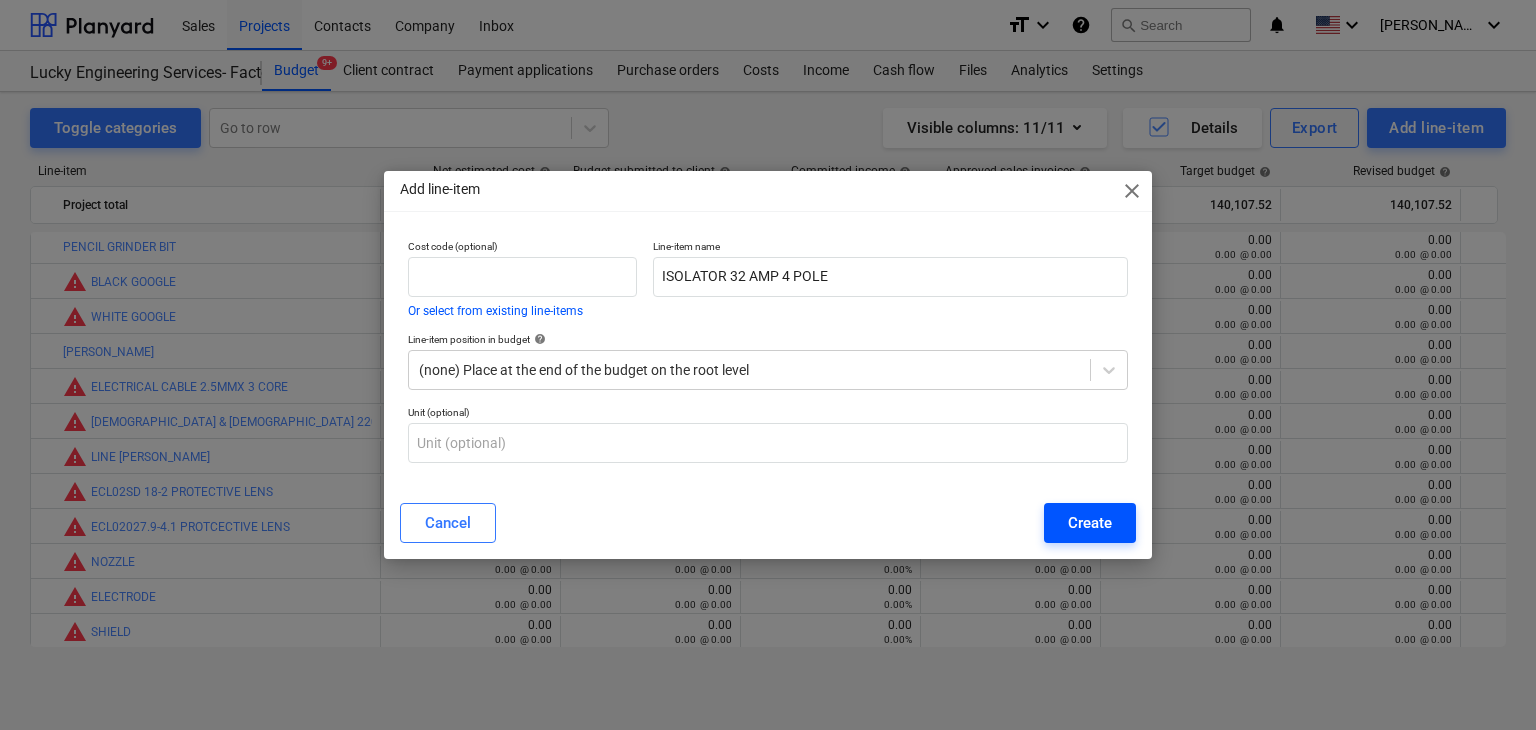 click on "Create" at bounding box center [1090, 523] 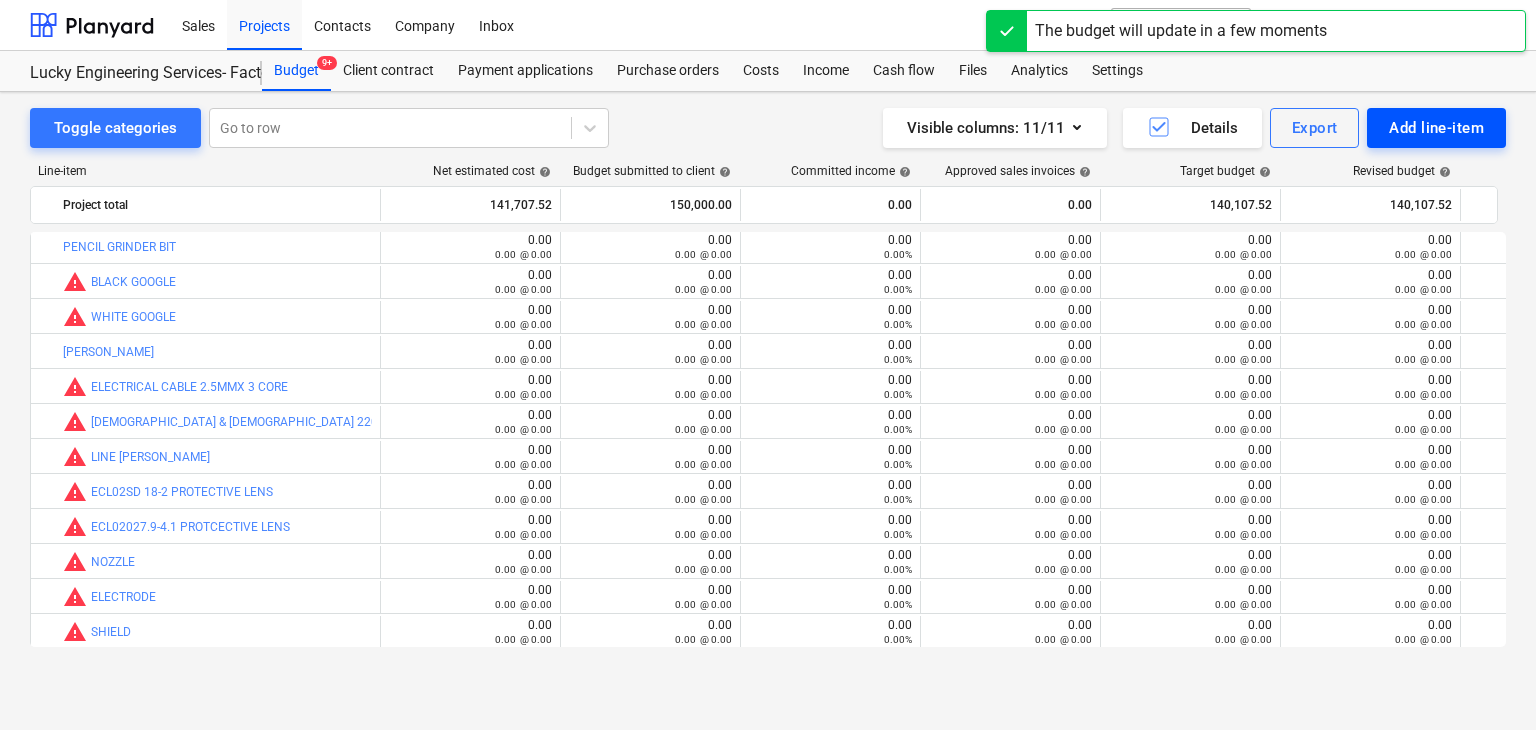 click on "Add line-item" at bounding box center [1436, 128] 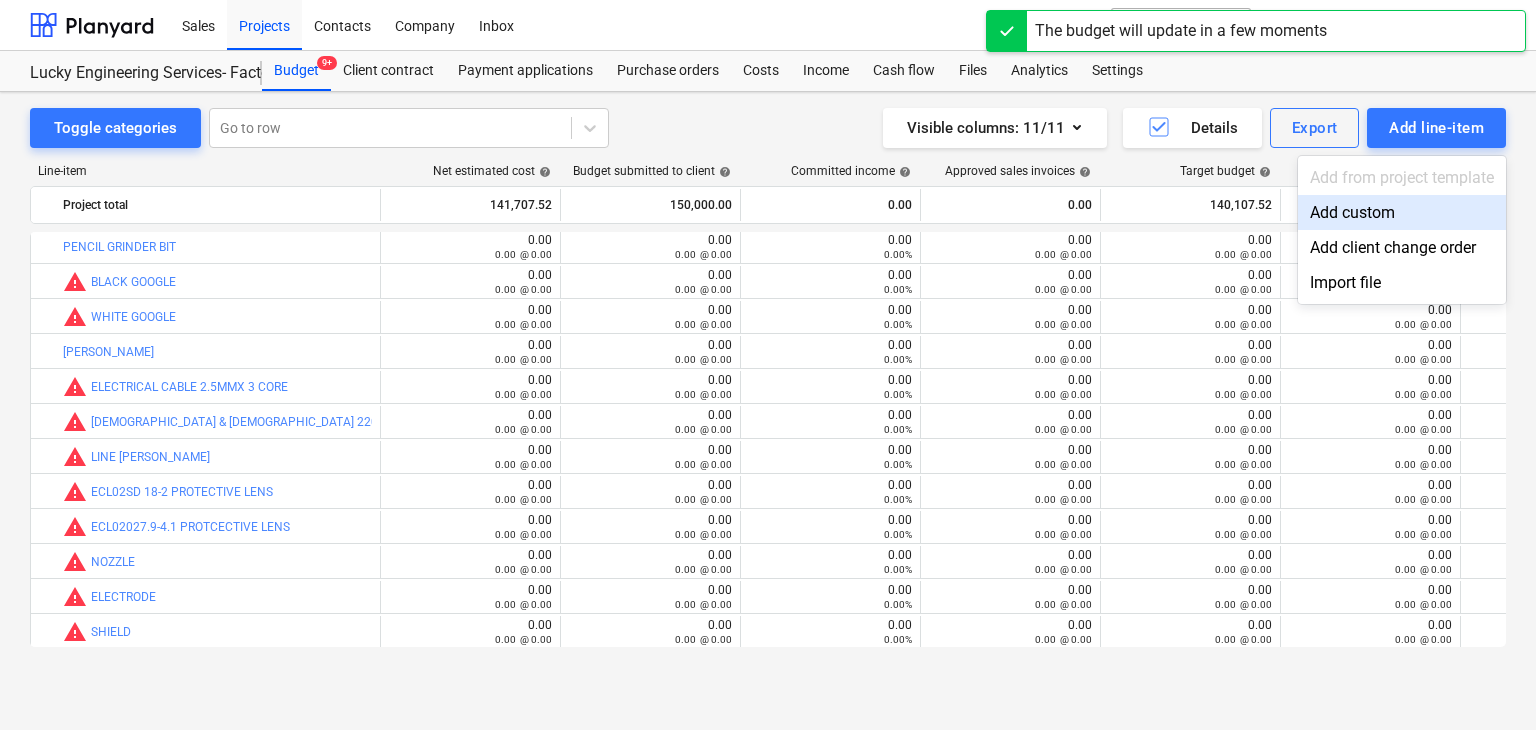 click on "Add custom" at bounding box center [1402, 212] 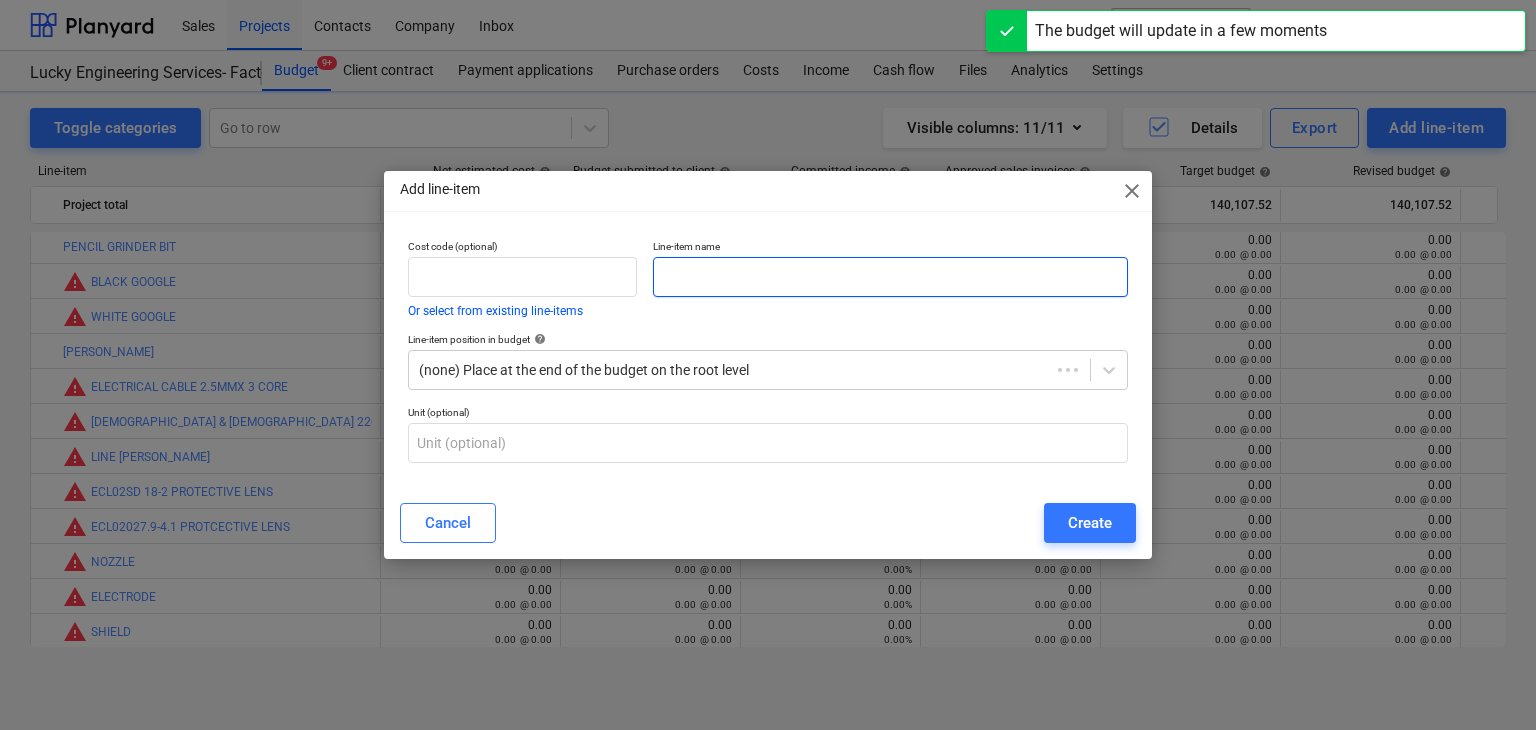 click at bounding box center (890, 277) 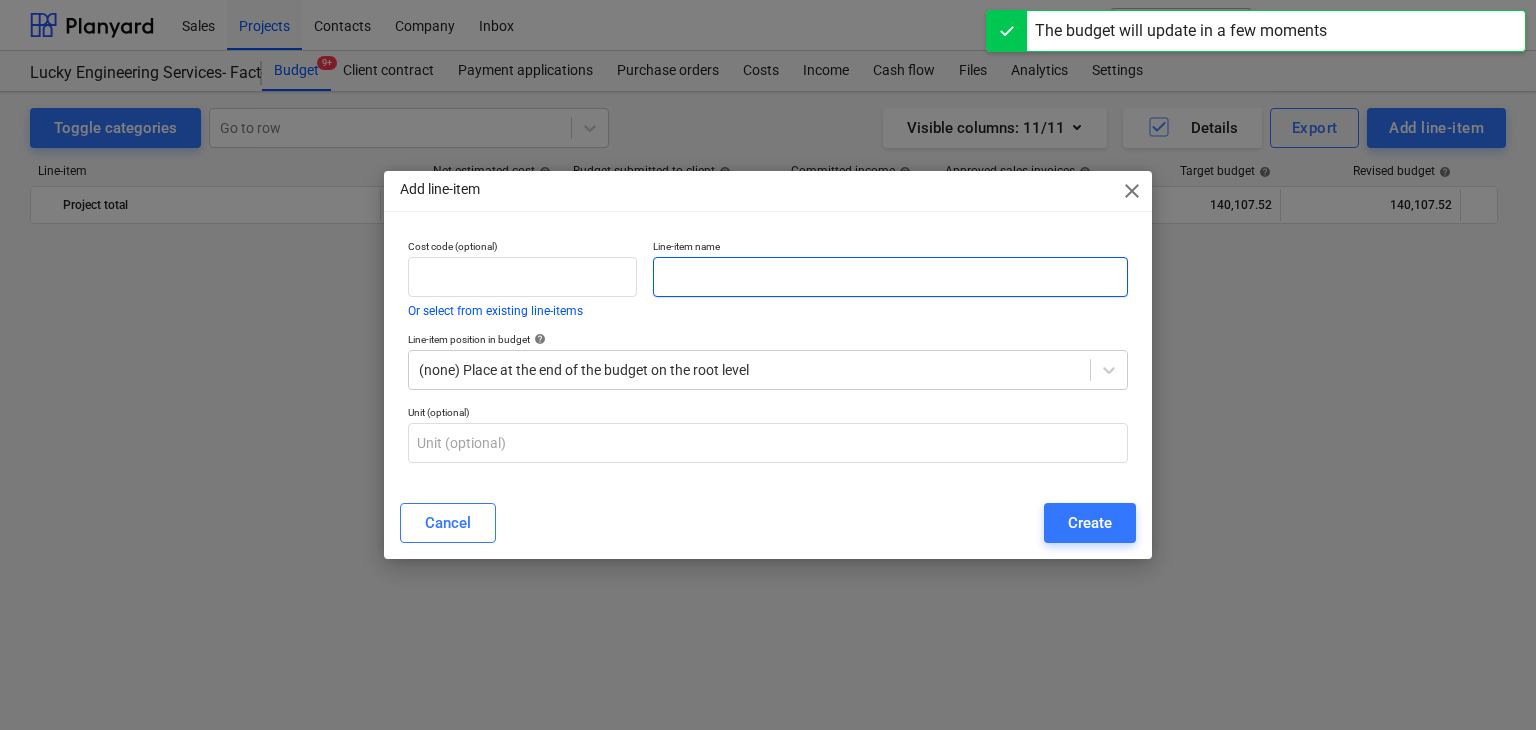 scroll, scrollTop: 46624, scrollLeft: 0, axis: vertical 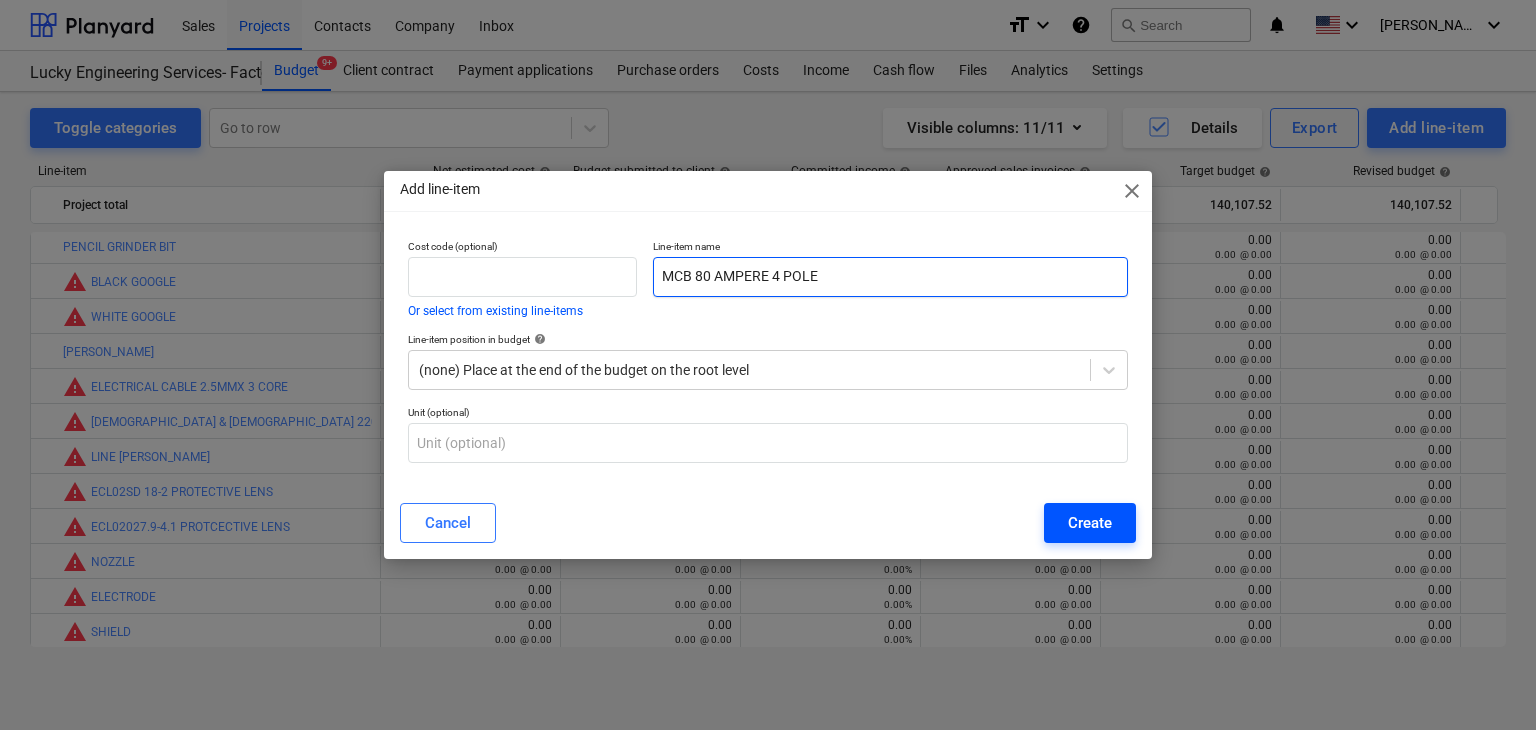 type on "MCB 80 AMPERE 4 POLE" 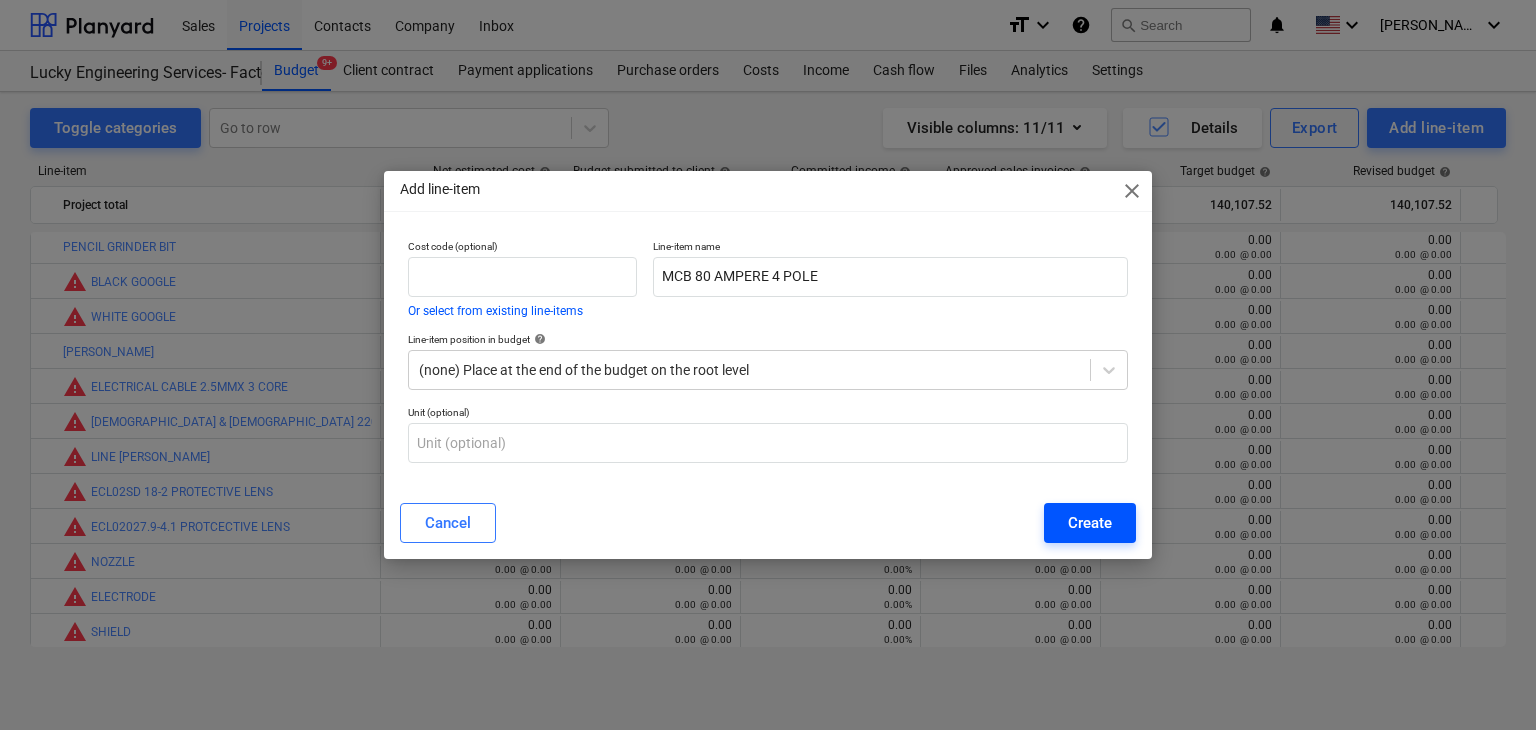 click on "Create" at bounding box center [1090, 523] 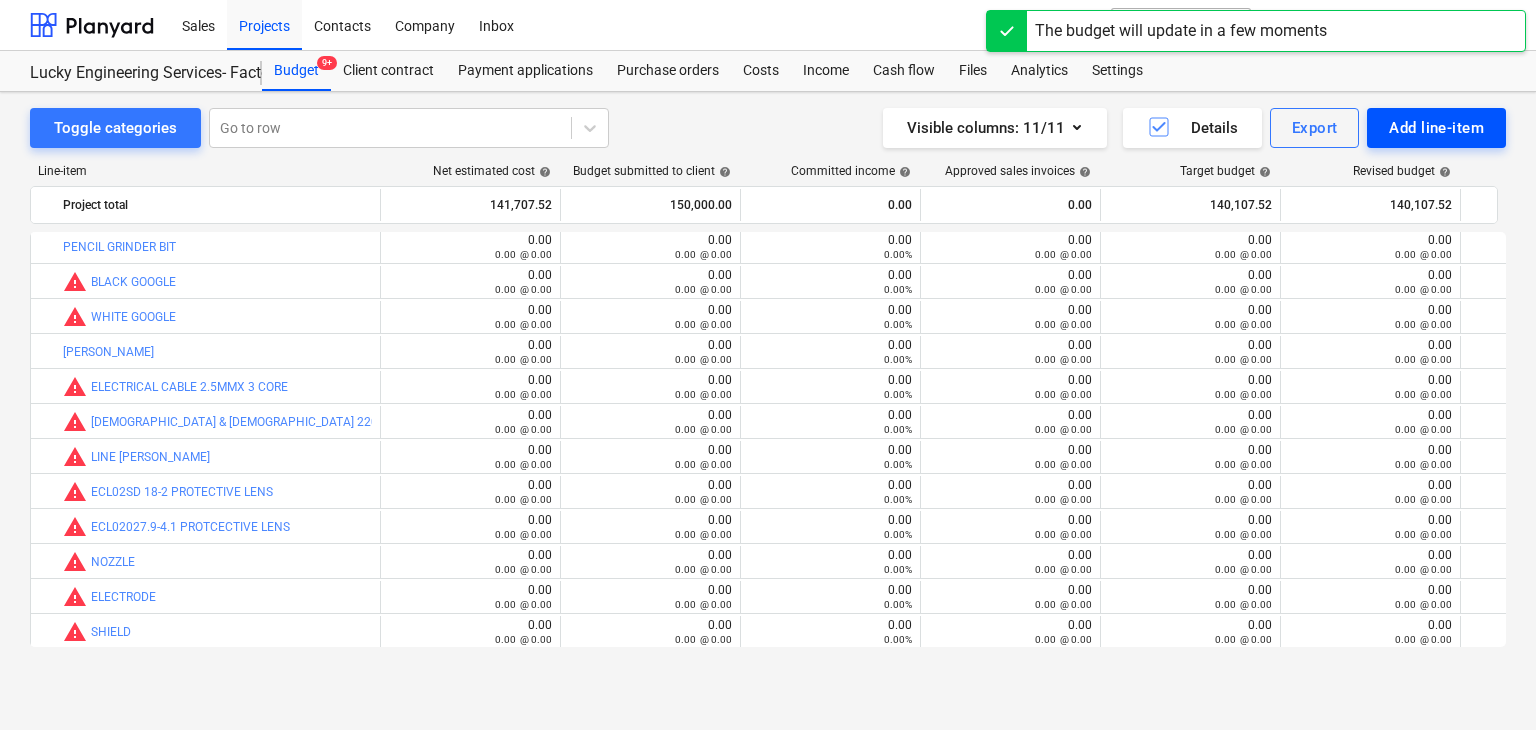 click on "Add line-item" at bounding box center [1436, 128] 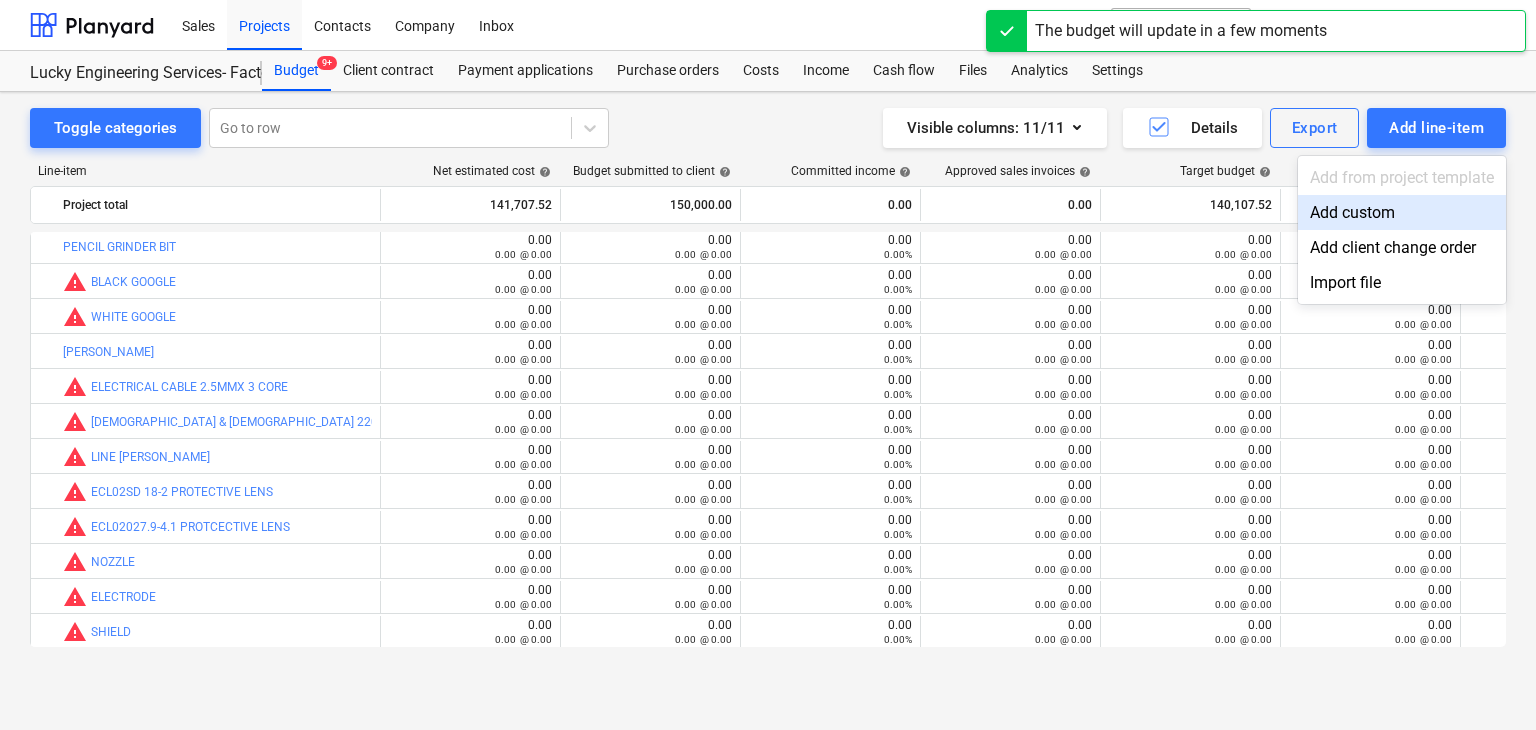 click on "Add custom" at bounding box center (1402, 212) 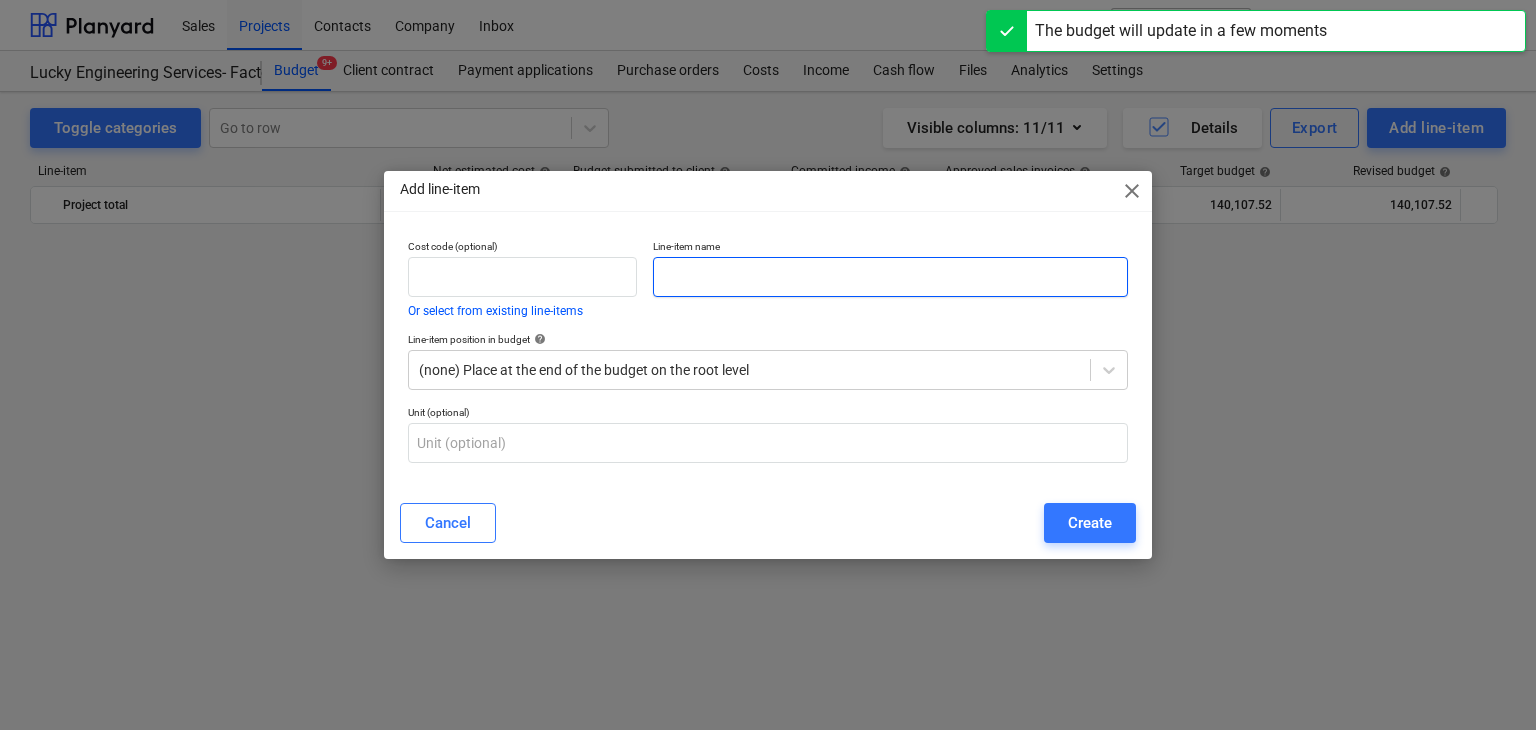click at bounding box center (890, 277) 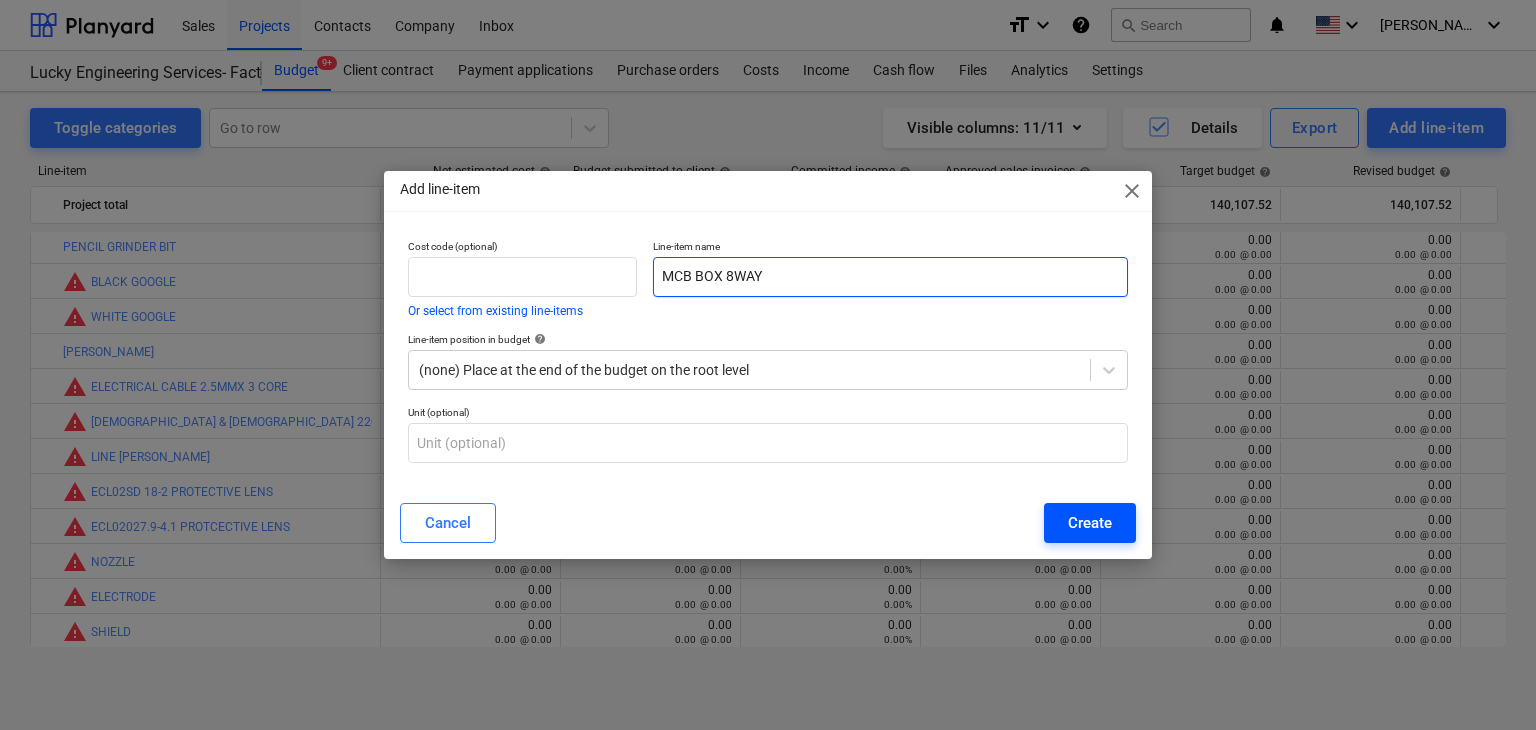 type on "MCB BOX 8WAY" 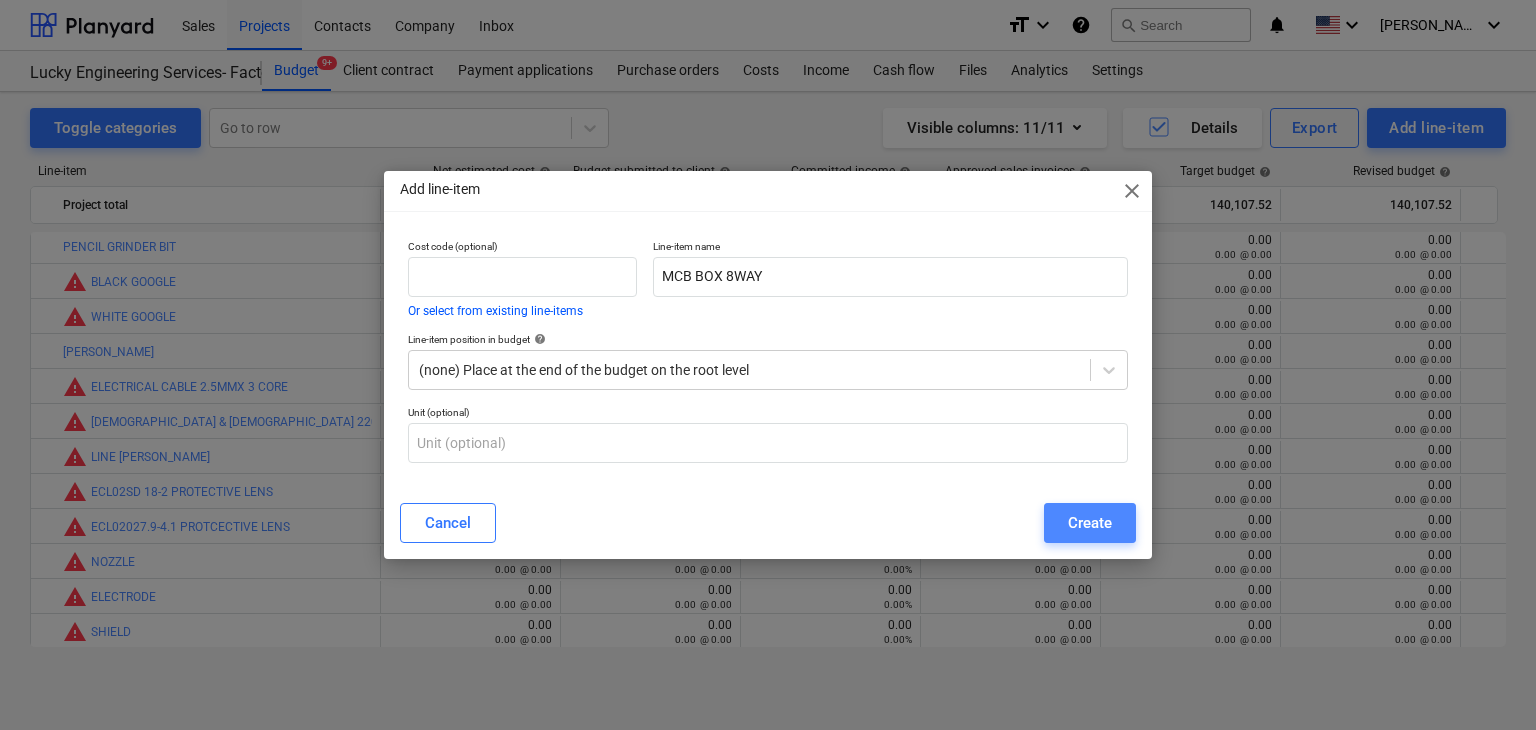 click on "Create" at bounding box center [1090, 523] 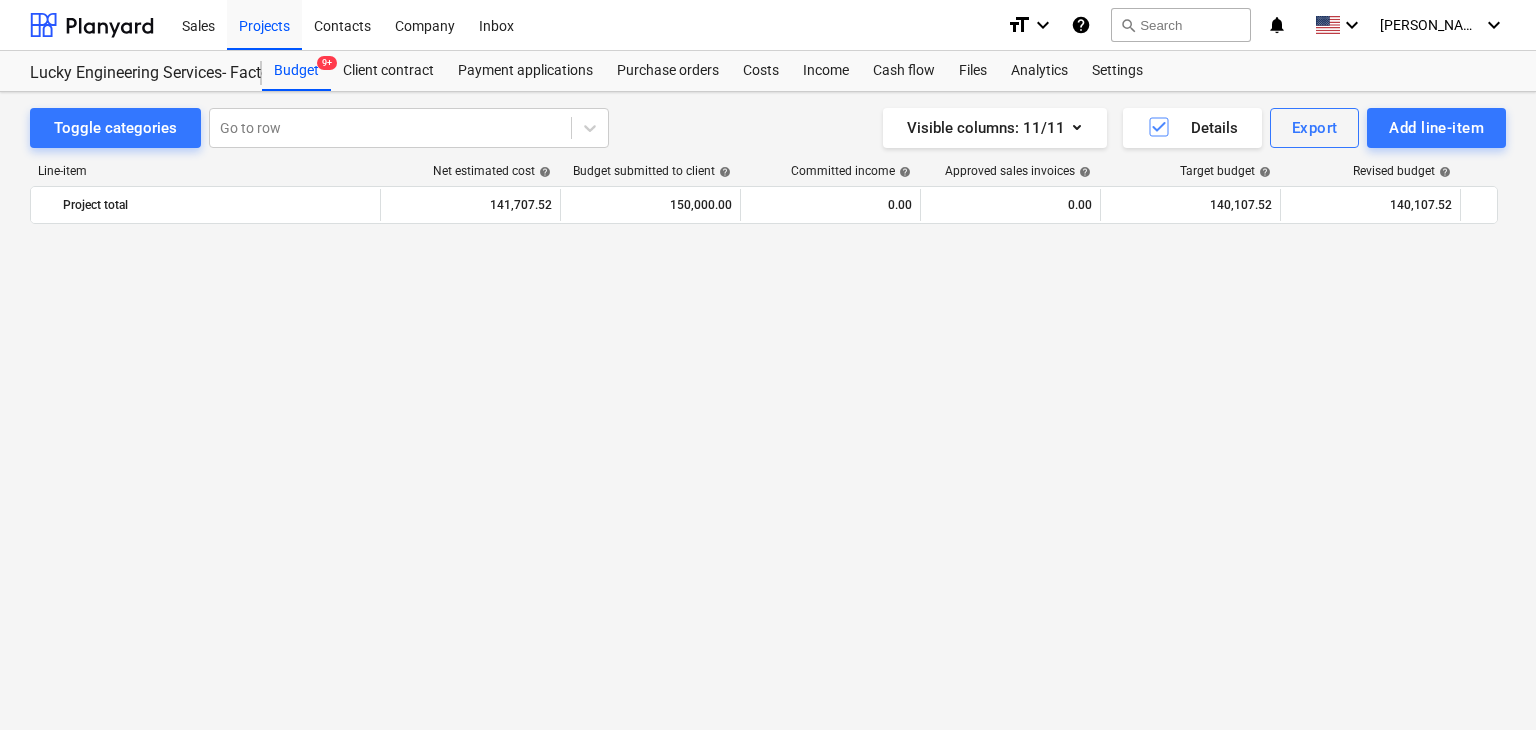 scroll, scrollTop: 46624, scrollLeft: 0, axis: vertical 